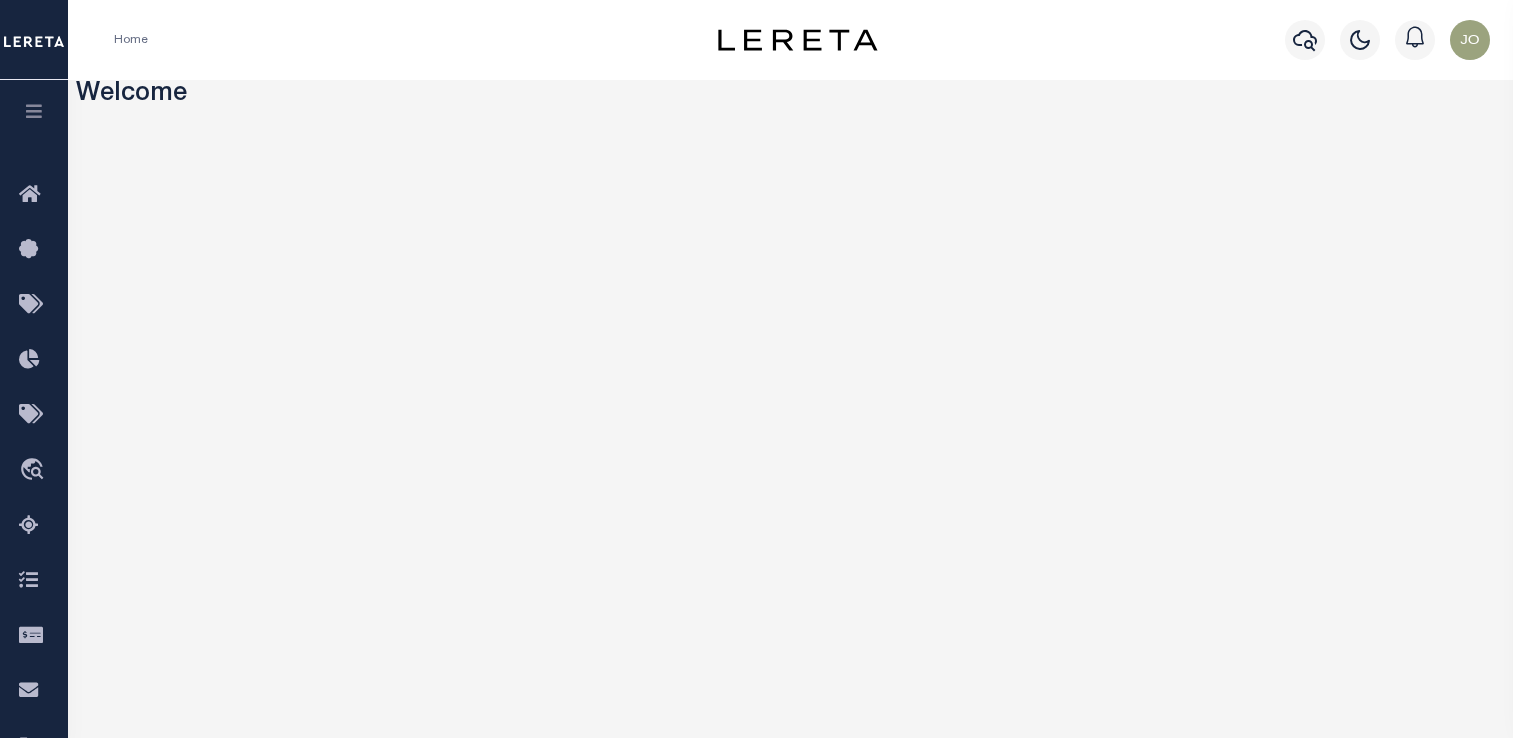 scroll, scrollTop: 0, scrollLeft: 0, axis: both 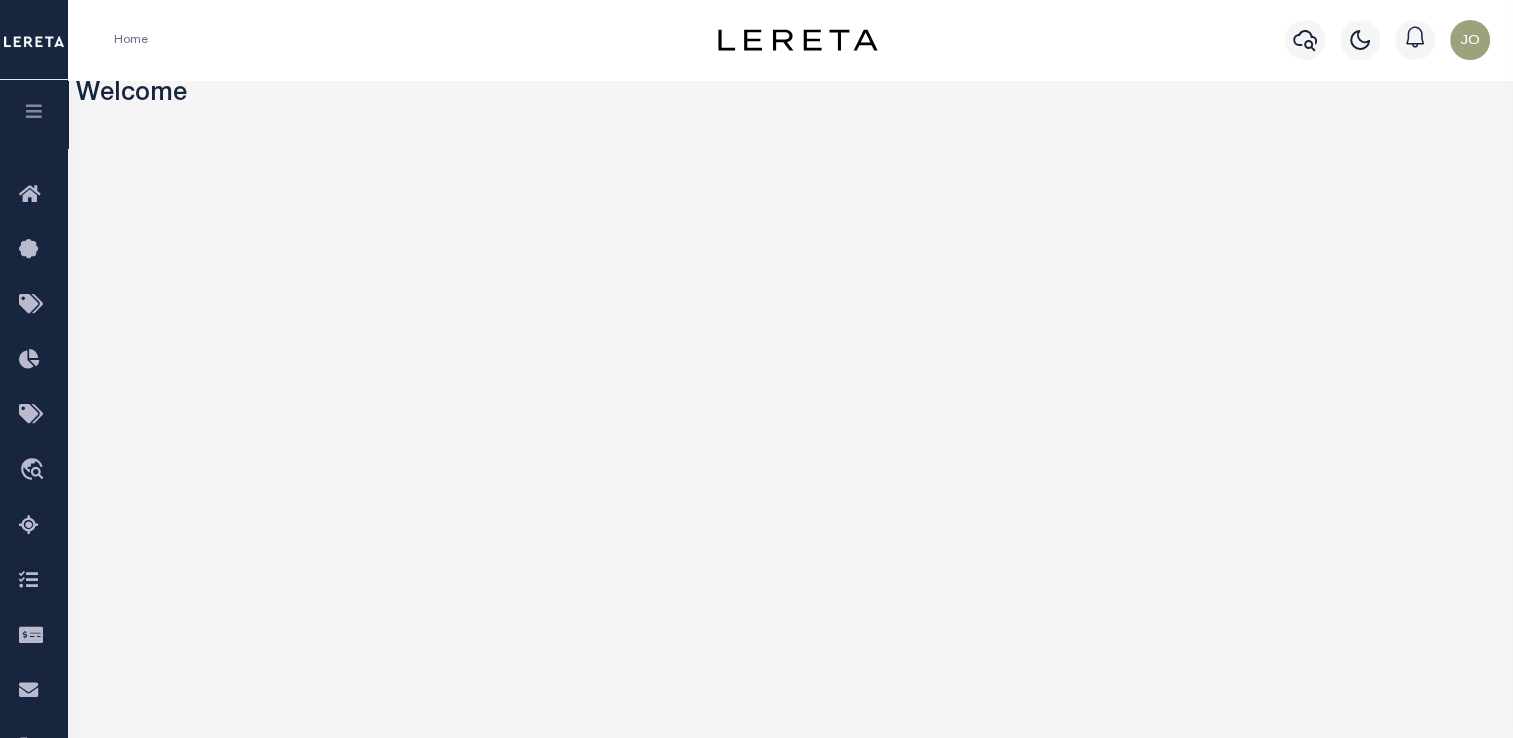 click at bounding box center (34, 111) 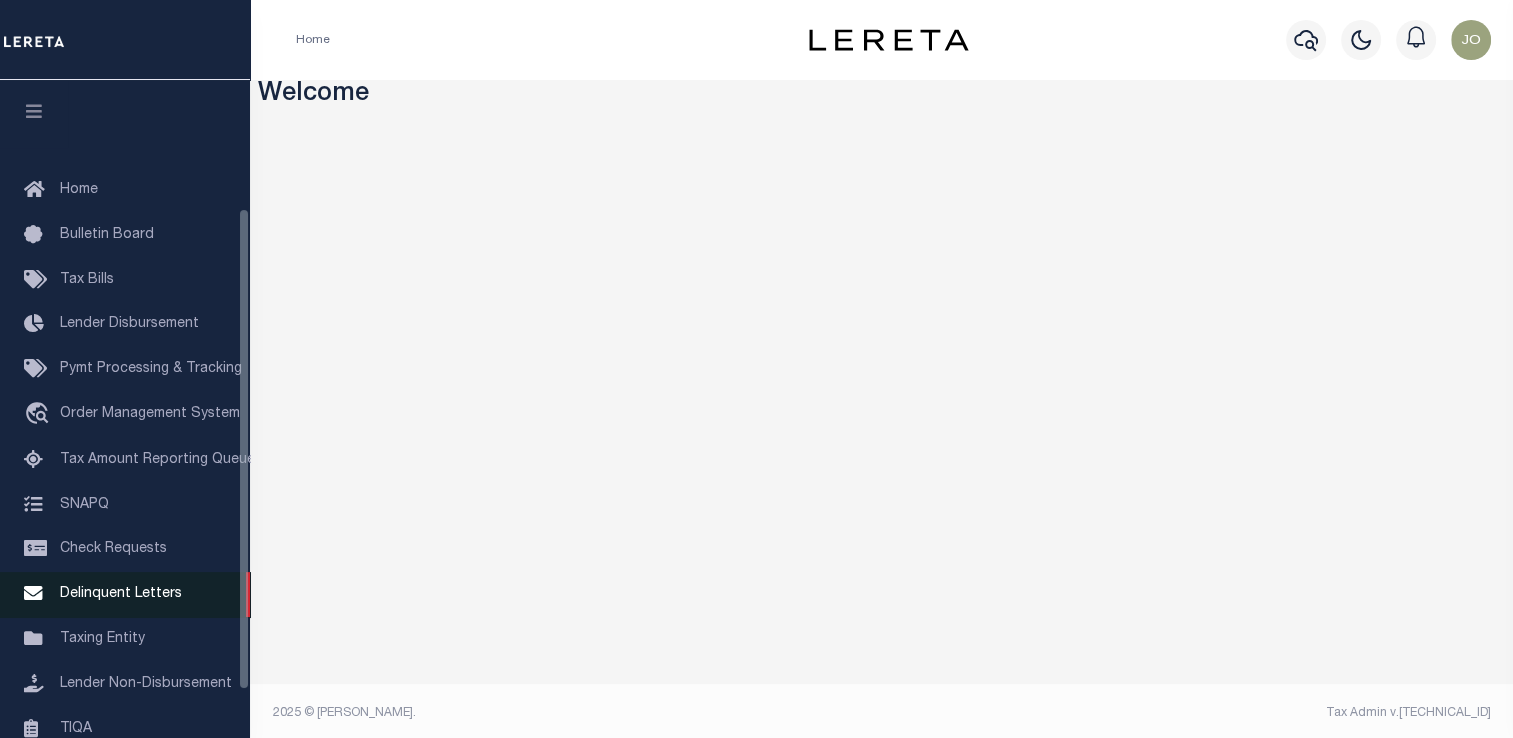 scroll, scrollTop: 239, scrollLeft: 0, axis: vertical 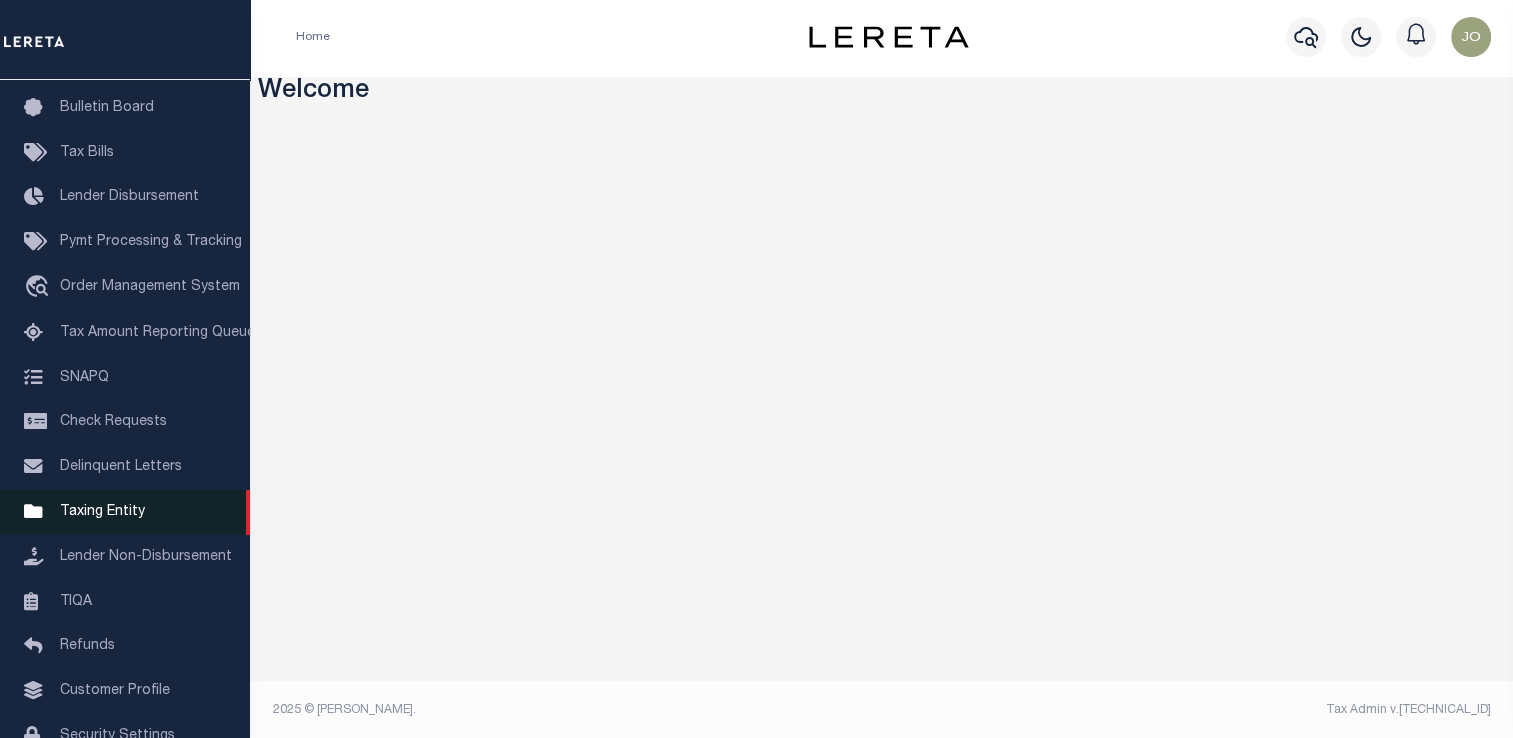 click on "Taxing Entity" at bounding box center (102, 512) 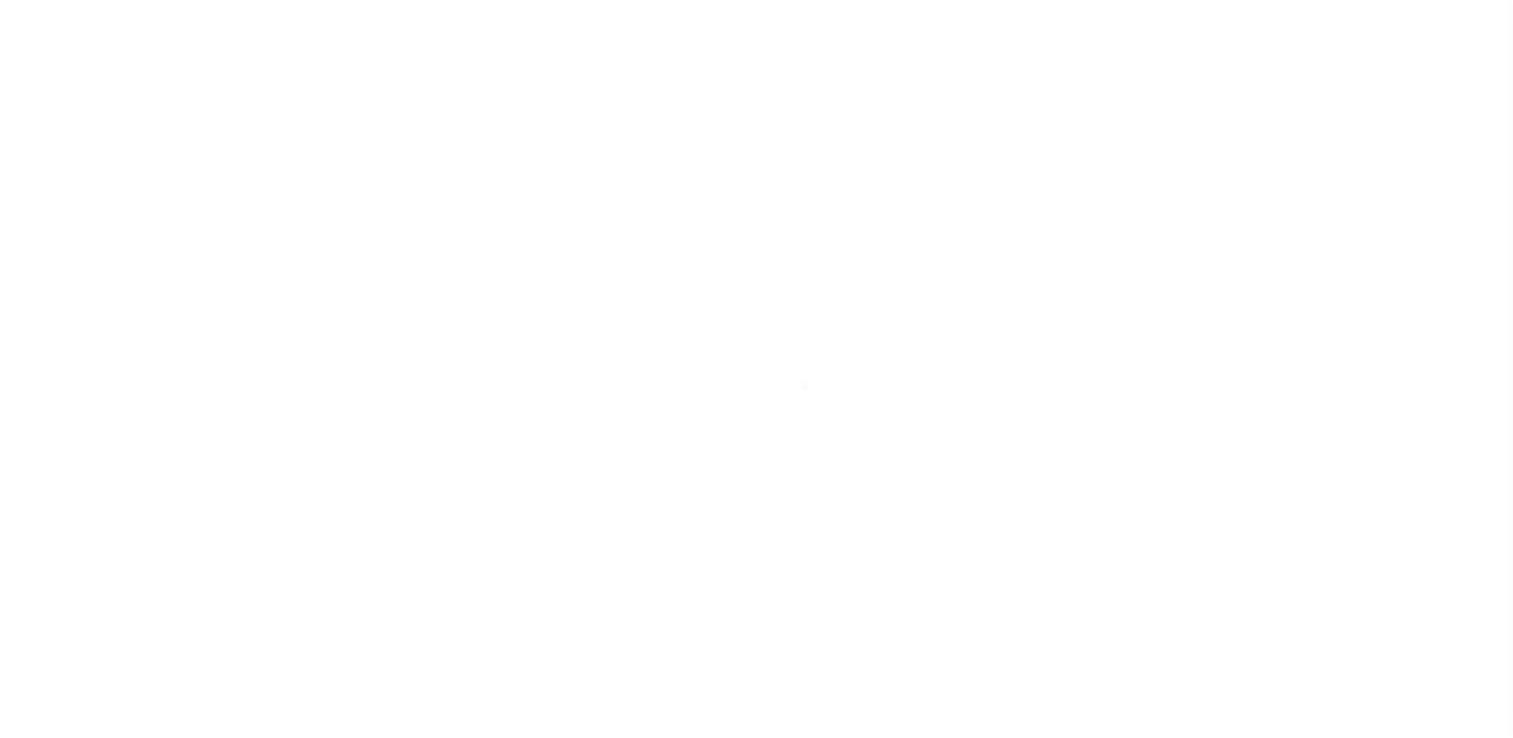 scroll, scrollTop: 0, scrollLeft: 0, axis: both 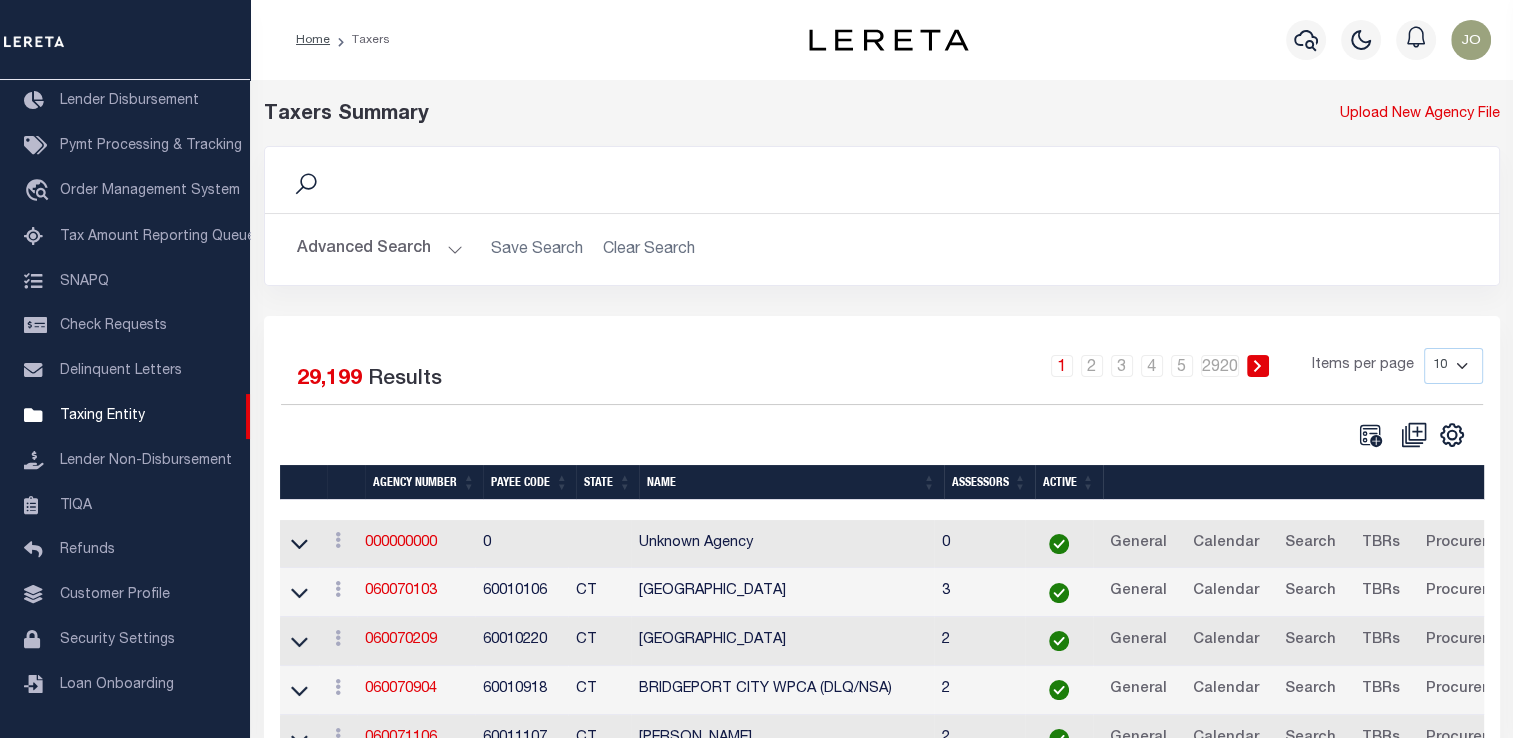 click on "Advanced Search" at bounding box center (380, 249) 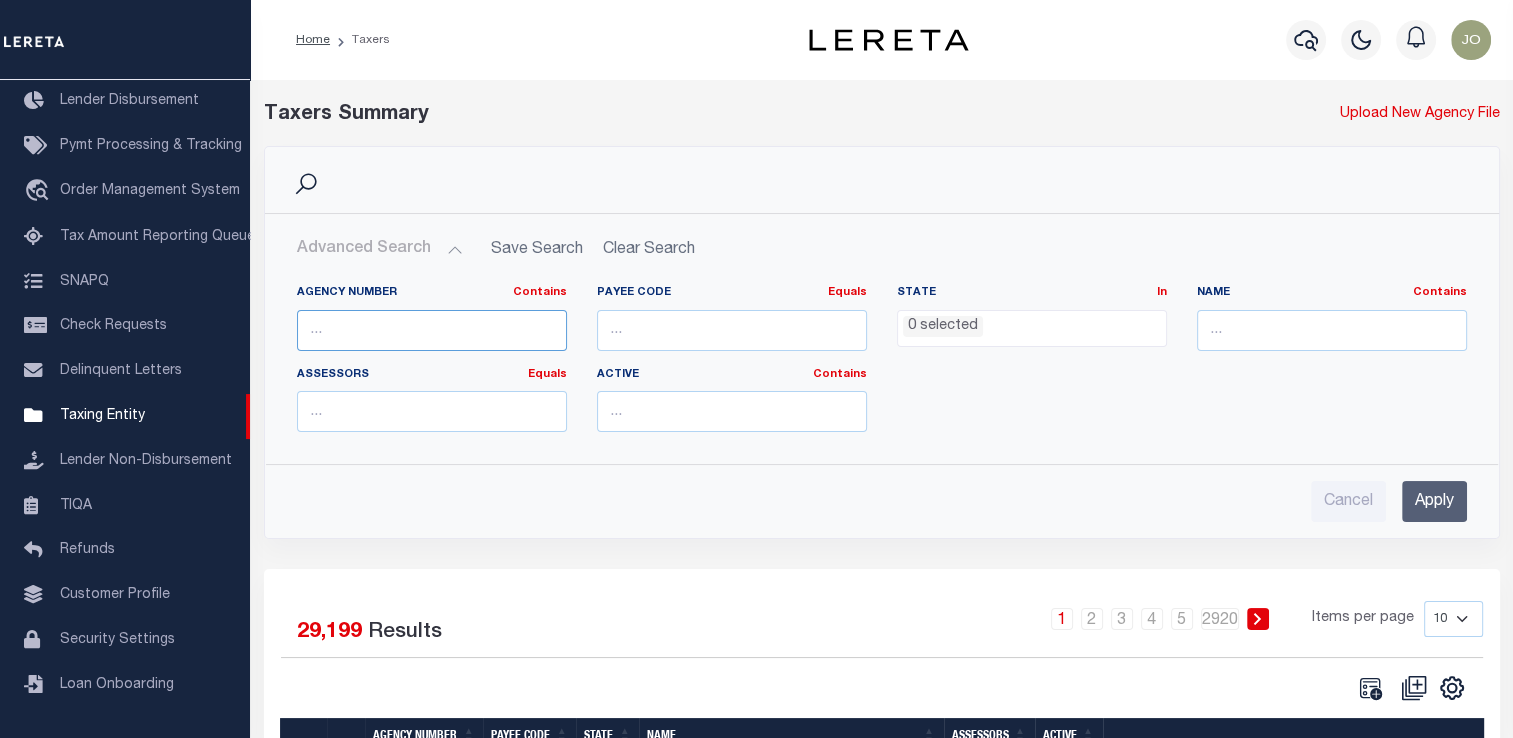 click at bounding box center (432, 330) 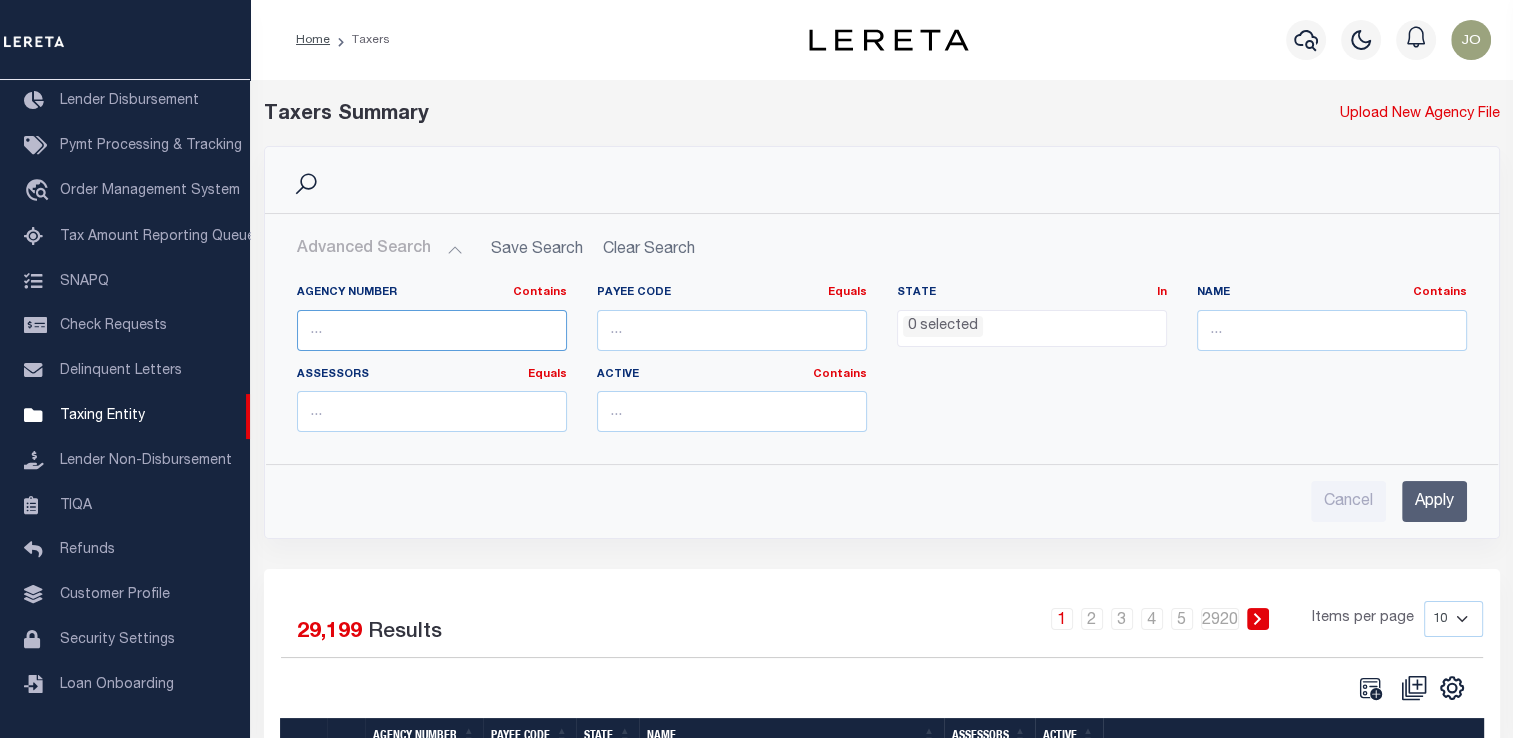 click at bounding box center [432, 330] 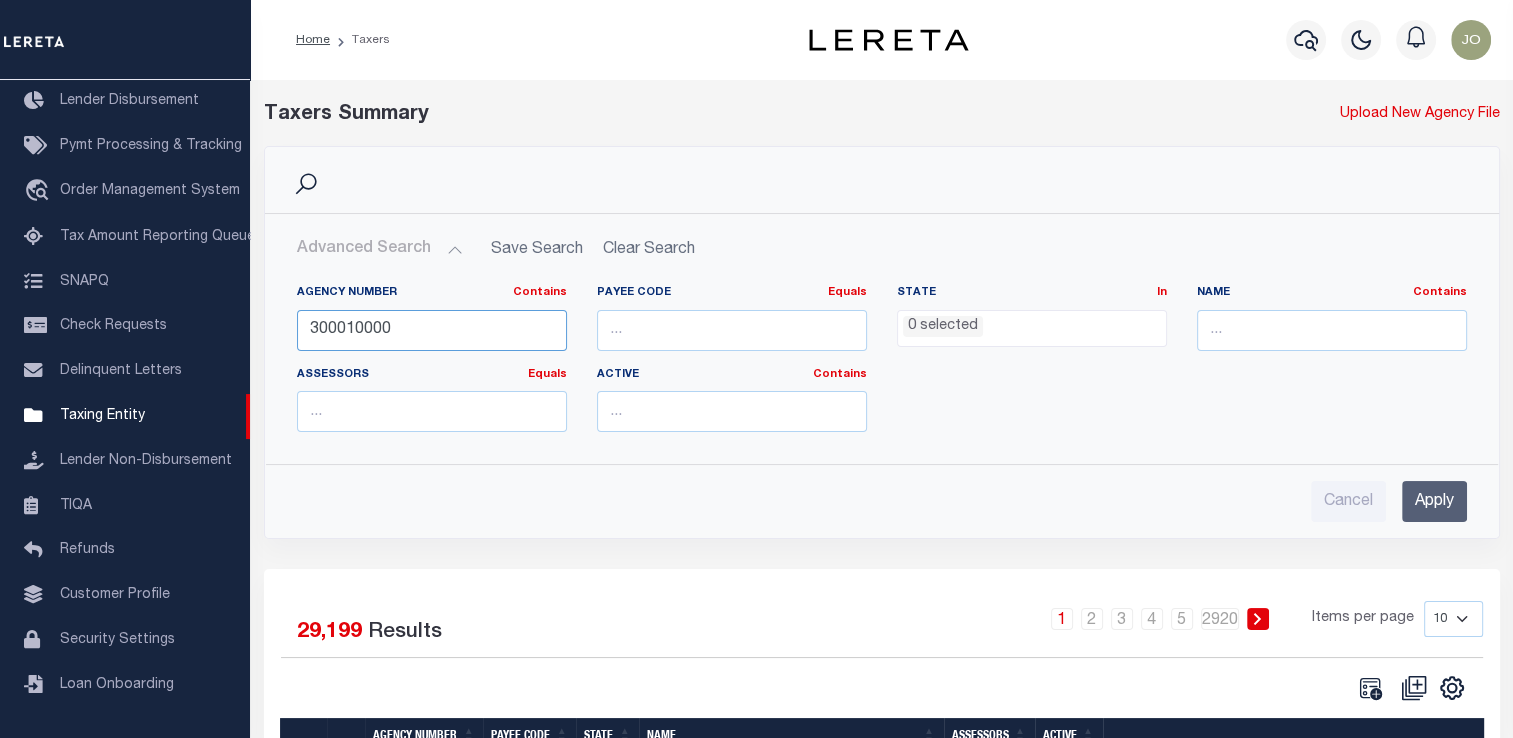 type on "300010000" 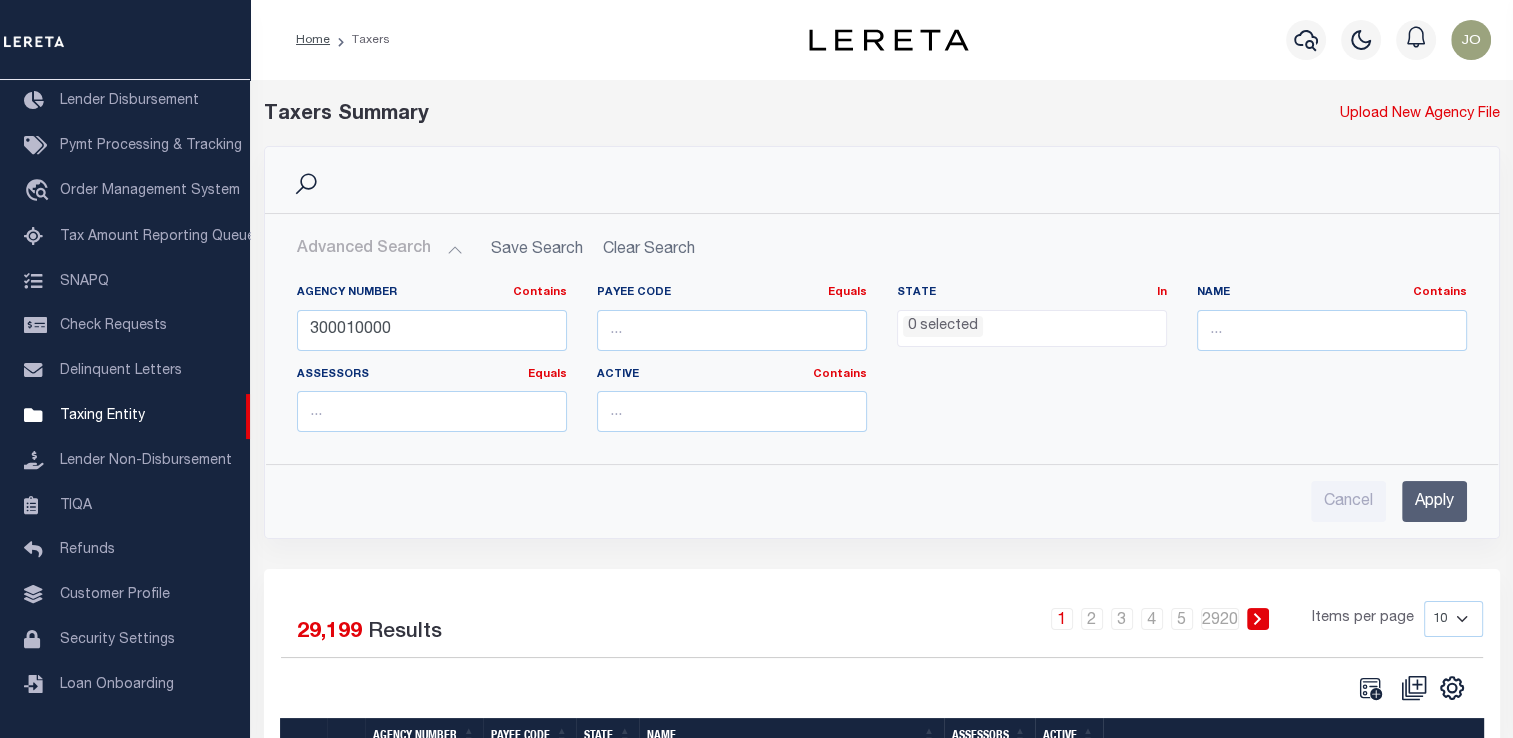 click on "Apply" at bounding box center (1434, 501) 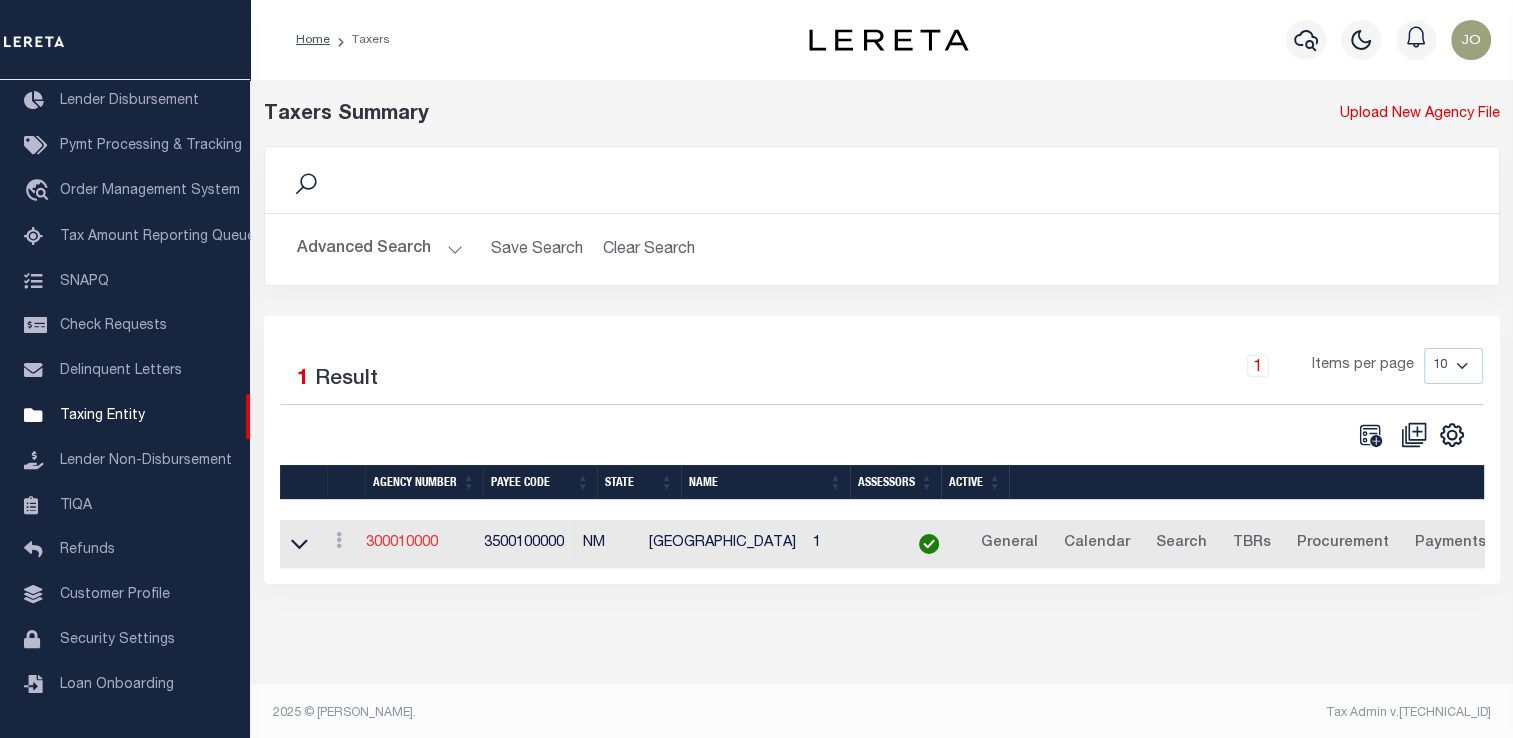 click on "300010000" at bounding box center (402, 543) 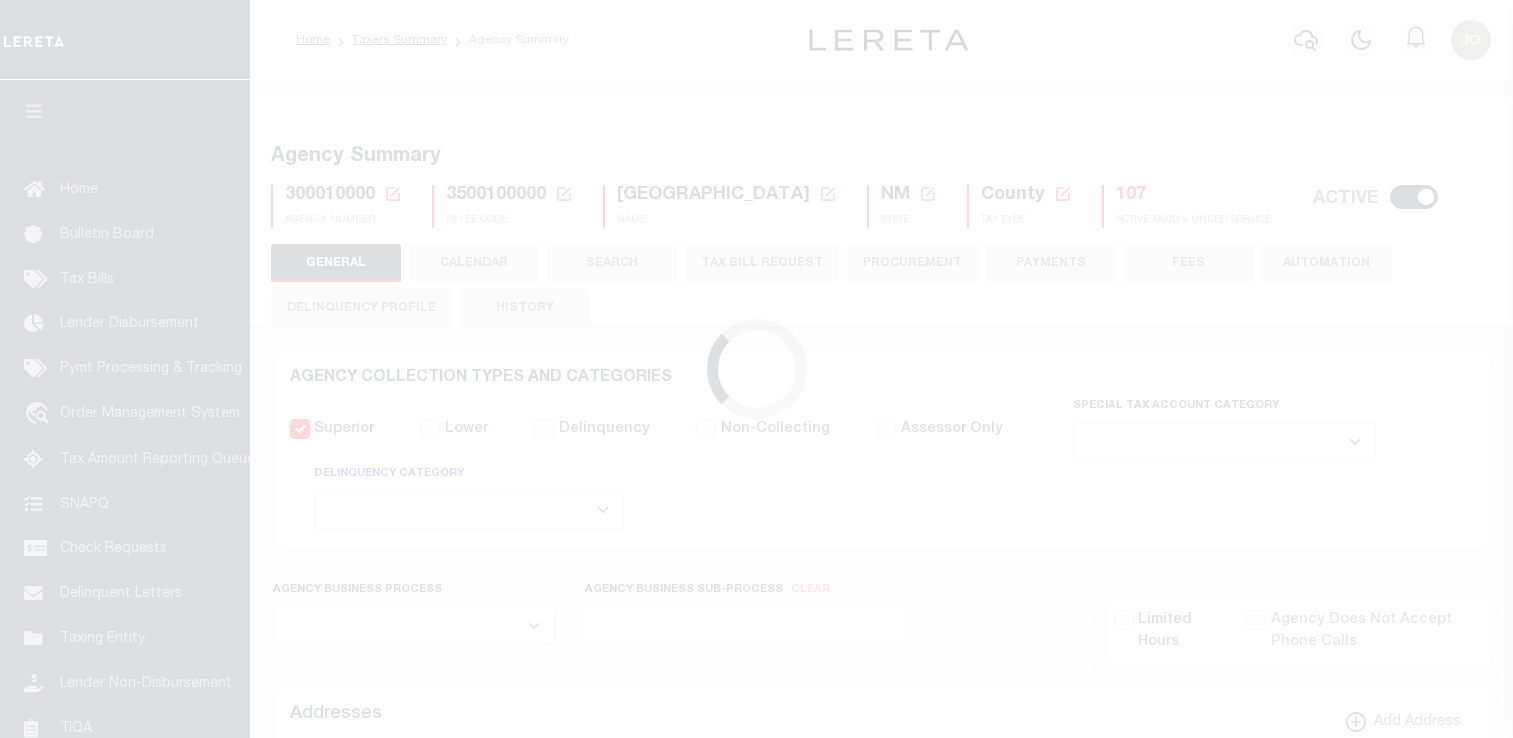 select 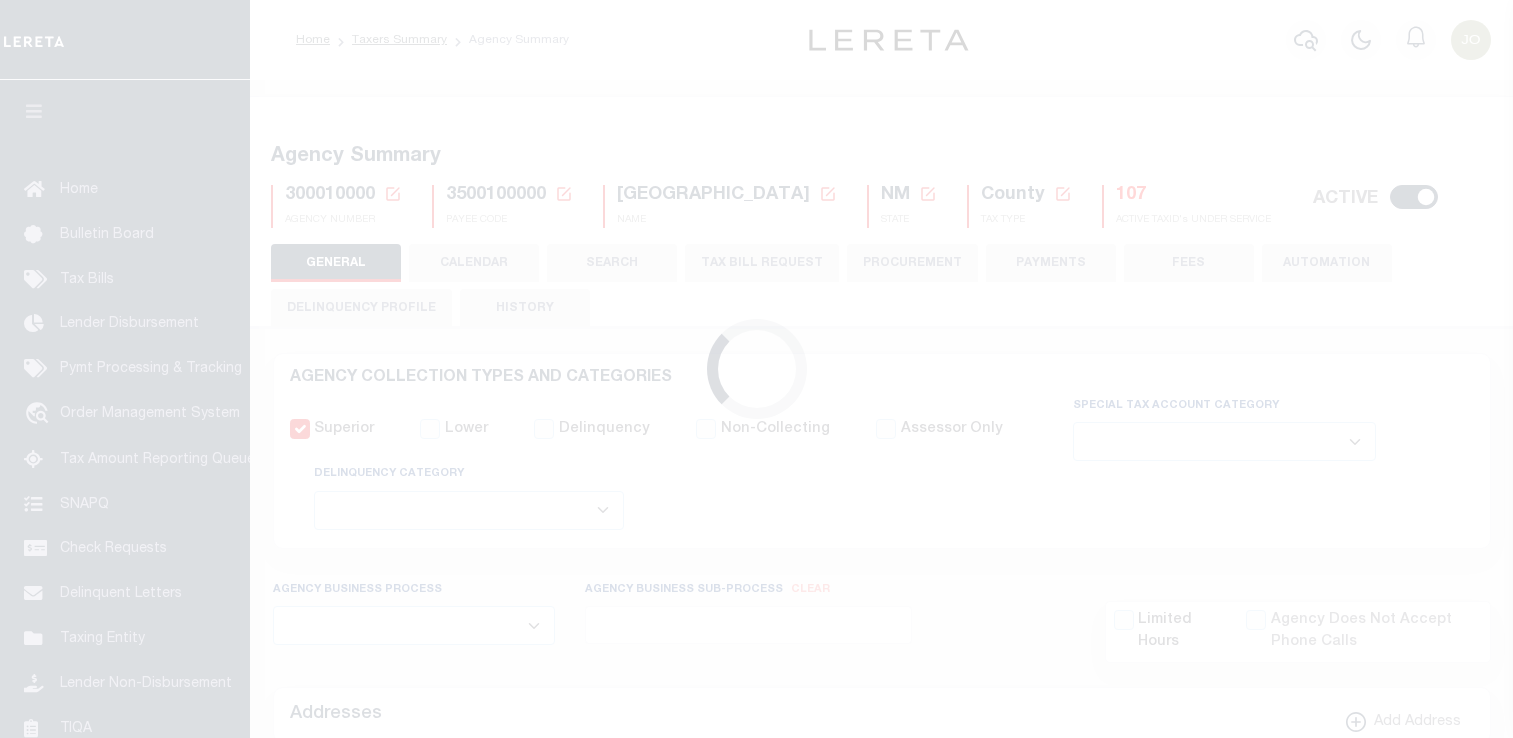 scroll, scrollTop: 0, scrollLeft: 0, axis: both 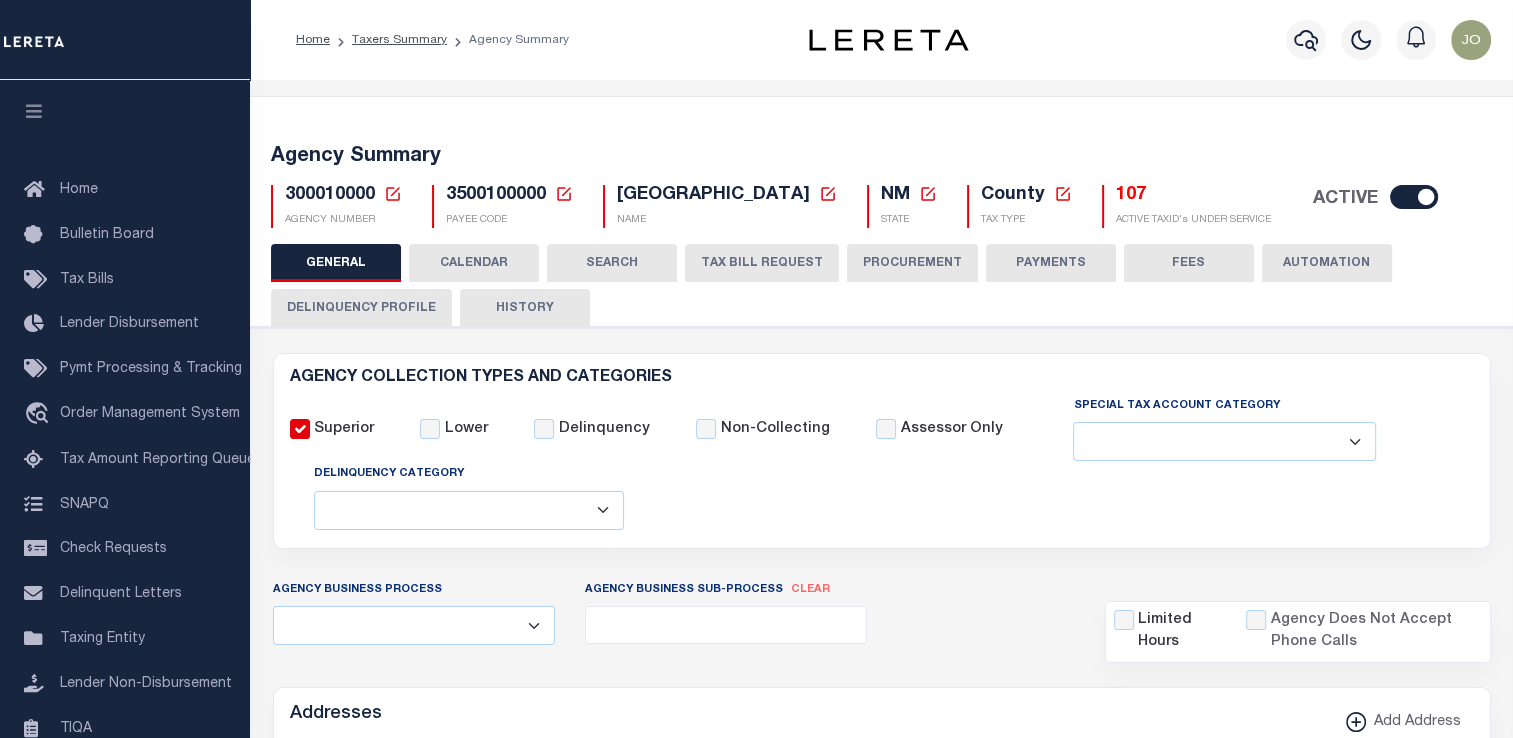 click on "CALENDAR" at bounding box center (474, 263) 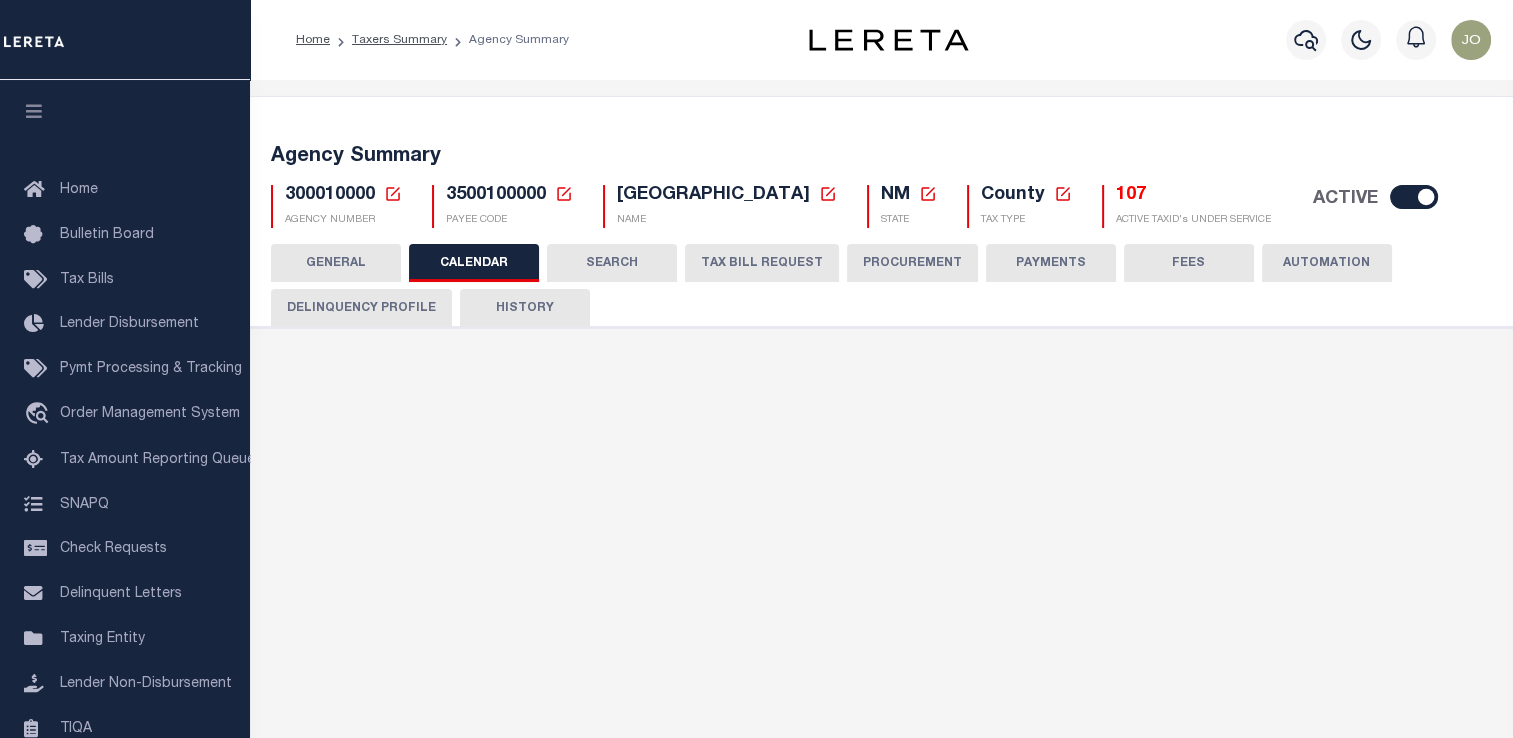 checkbox on "false" 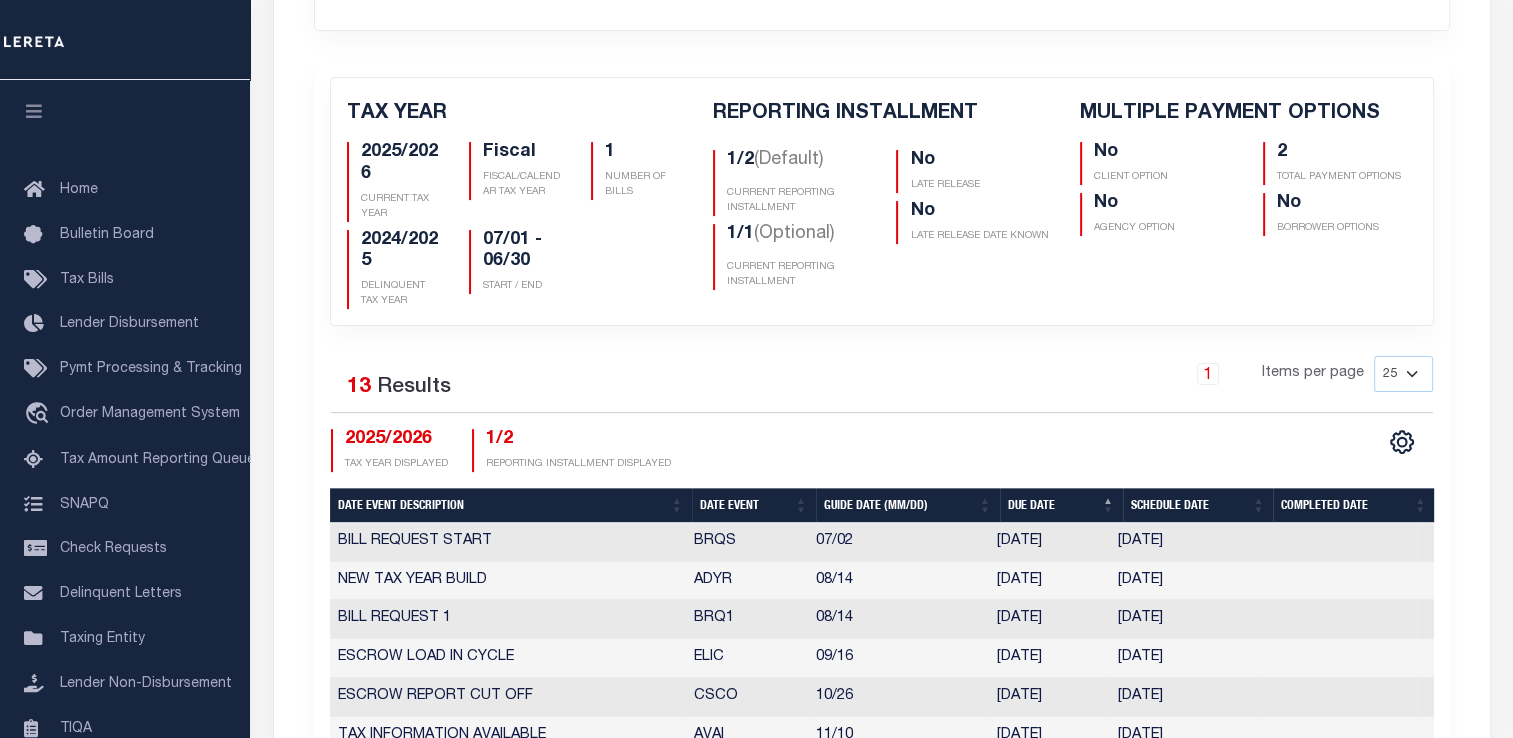 scroll, scrollTop: 542, scrollLeft: 0, axis: vertical 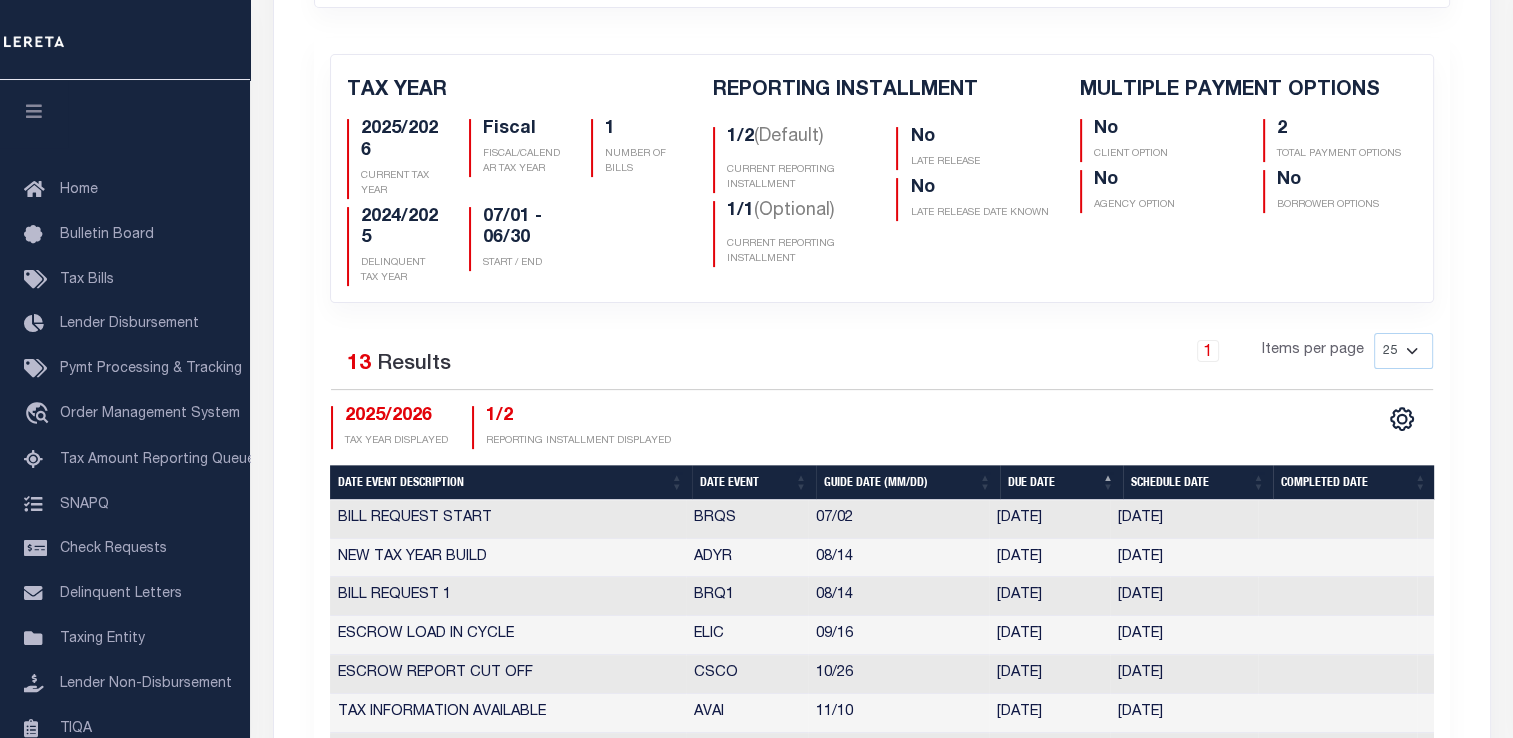 type 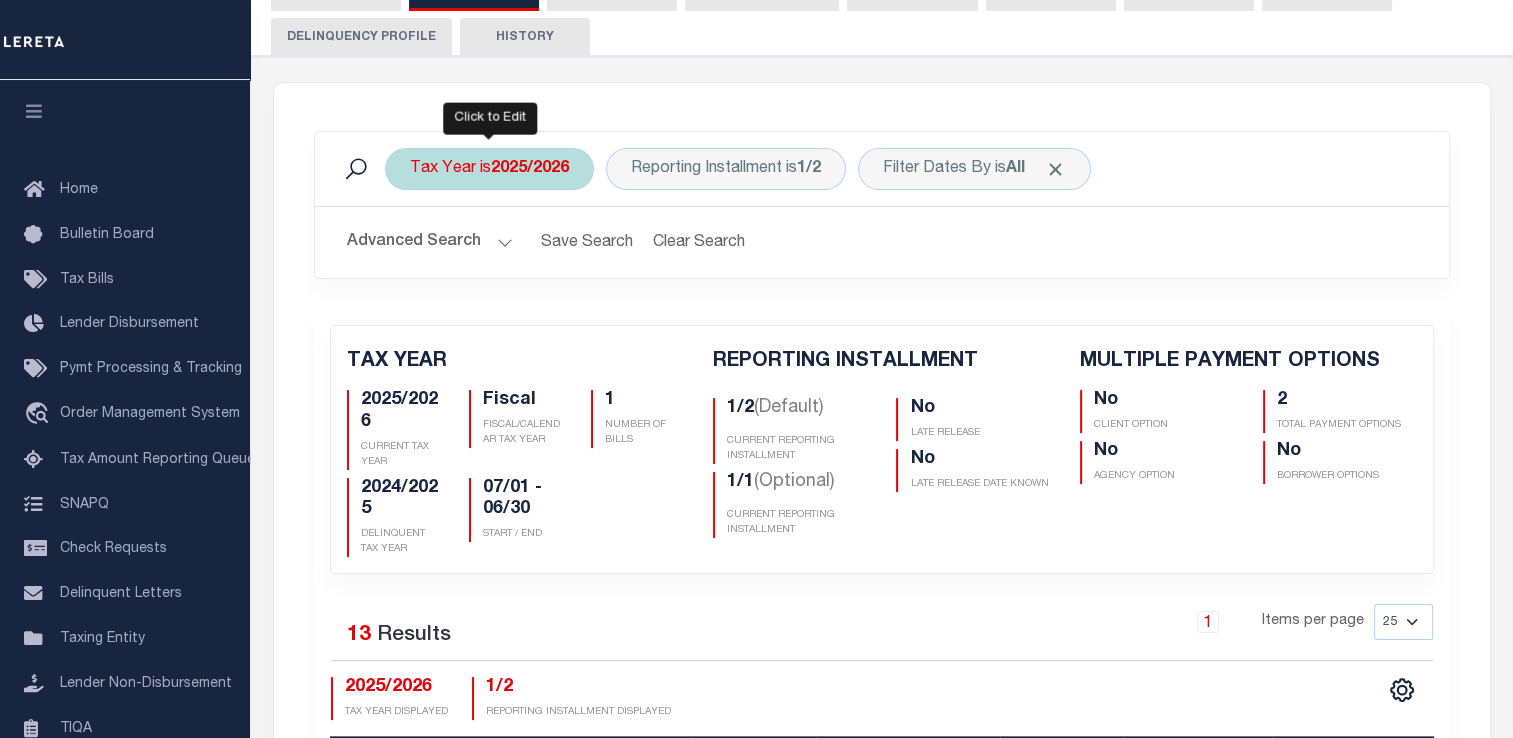 click on "2025/2026" at bounding box center [530, 169] 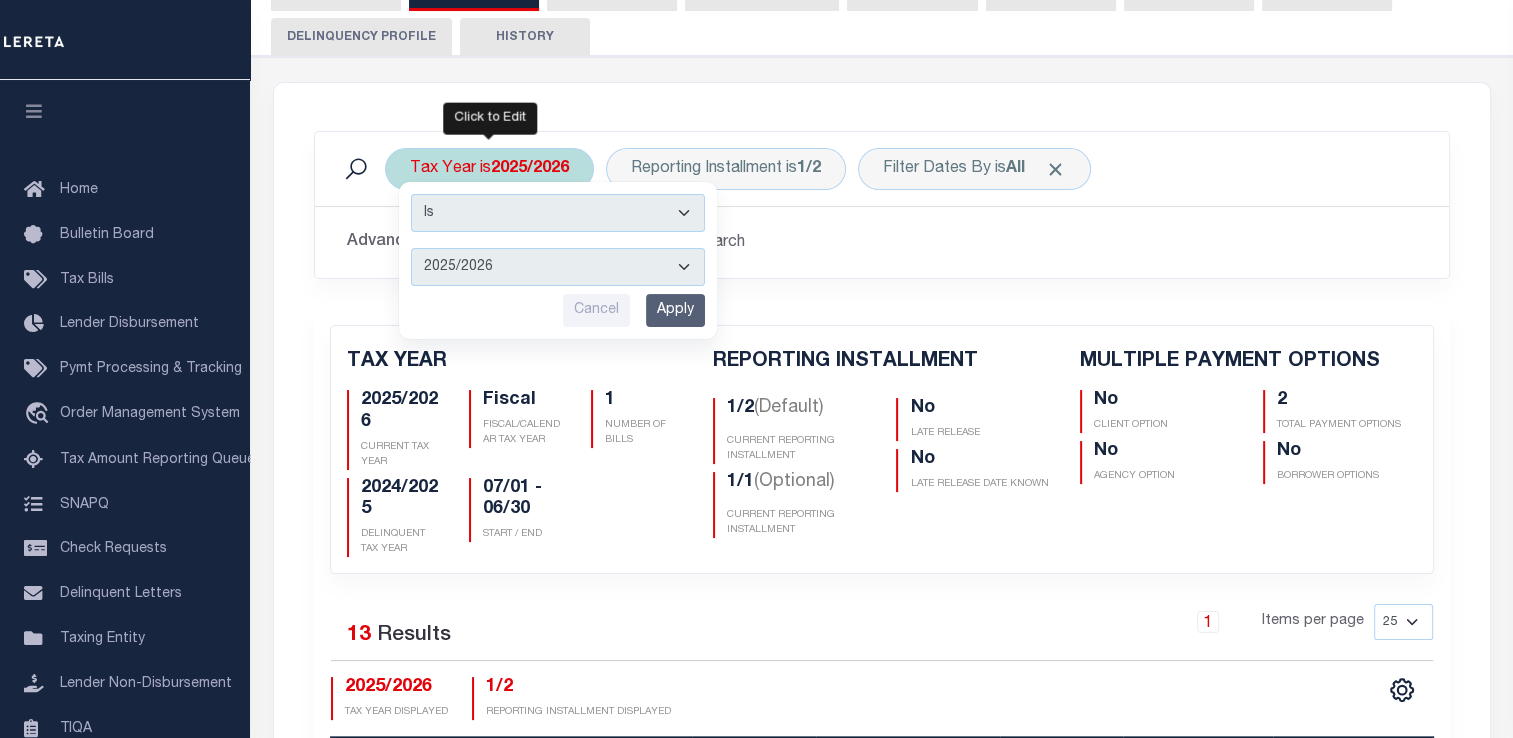 click on "2025/2026 2024/2025 2023/2024 2022/2023 2021/2022 2020/2021 2019/2020 2018/2019 2017/2018 2016/2017 2015/2016 2014/2015 2013/2014 2012/2013 2011/2012 2010/2011 2009/2010 2008/2009 2007/2008 2006/2007 2005/2006" at bounding box center [558, 267] 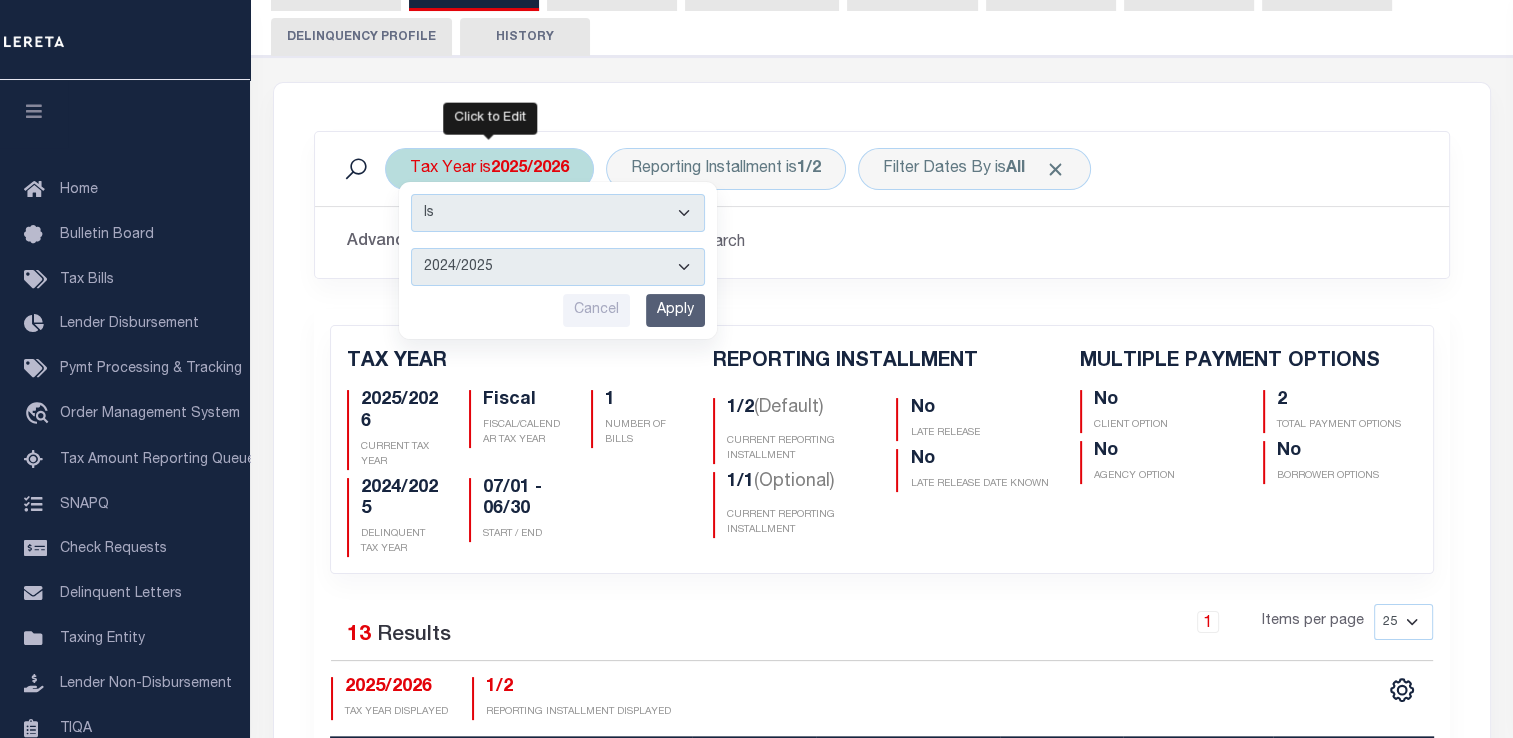 click on "2025/2026 2024/2025 2023/2024 2022/2023 2021/2022 2020/2021 2019/2020 2018/2019 2017/2018 2016/2017 2015/2016 2014/2015 2013/2014 2012/2013 2011/2012 2010/2011 2009/2010 2008/2009 2007/2008 2006/2007 2005/2006" at bounding box center (558, 267) 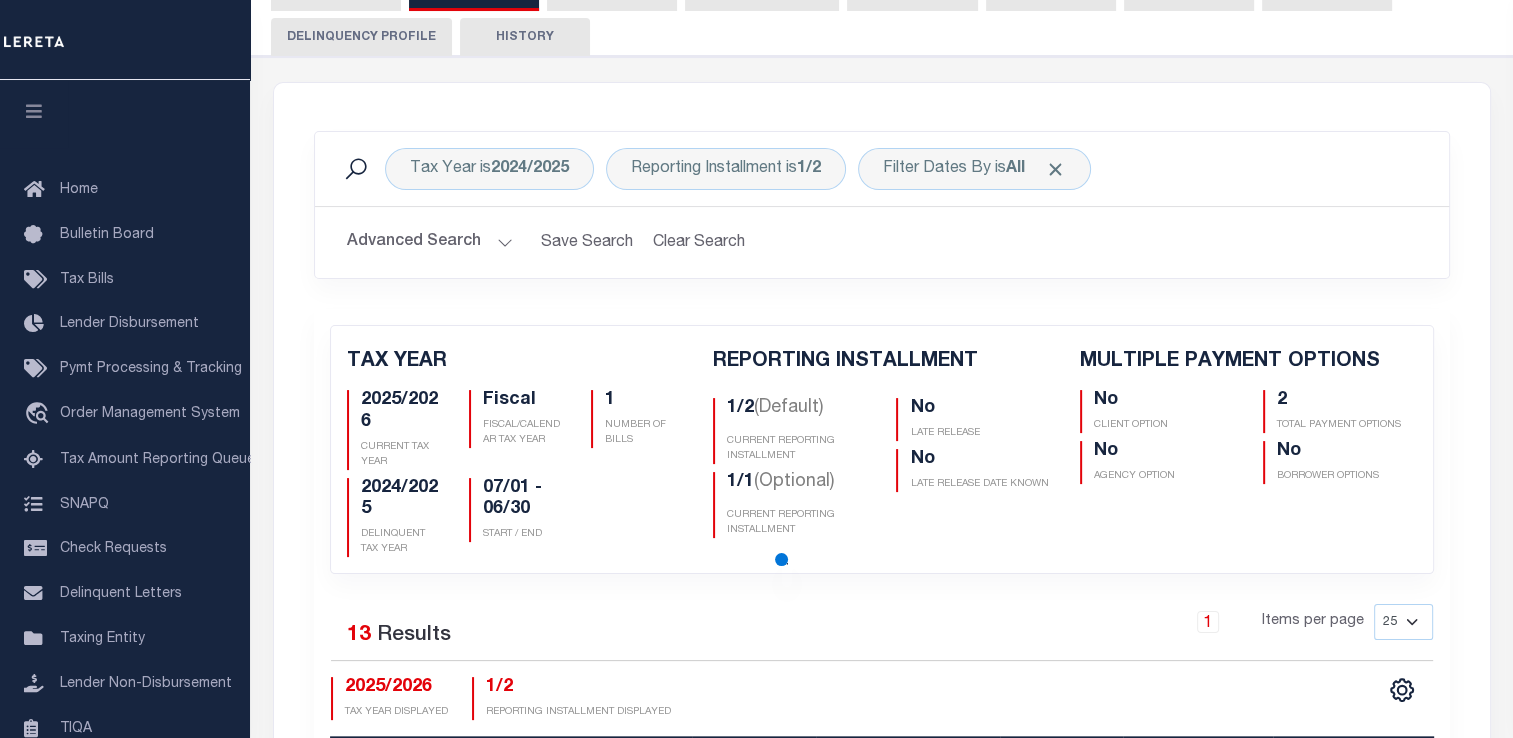 checkbox on "false" 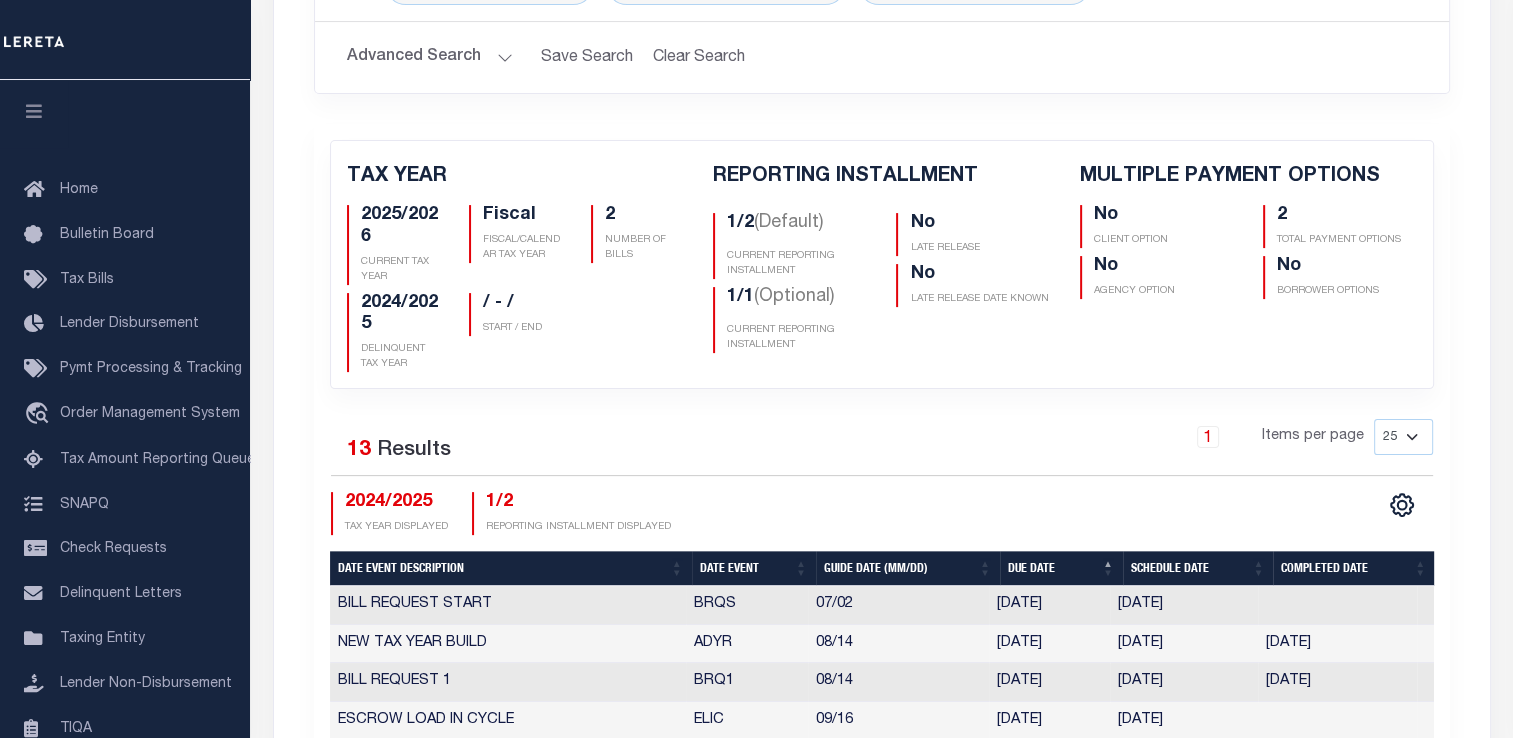 scroll, scrollTop: 387, scrollLeft: 0, axis: vertical 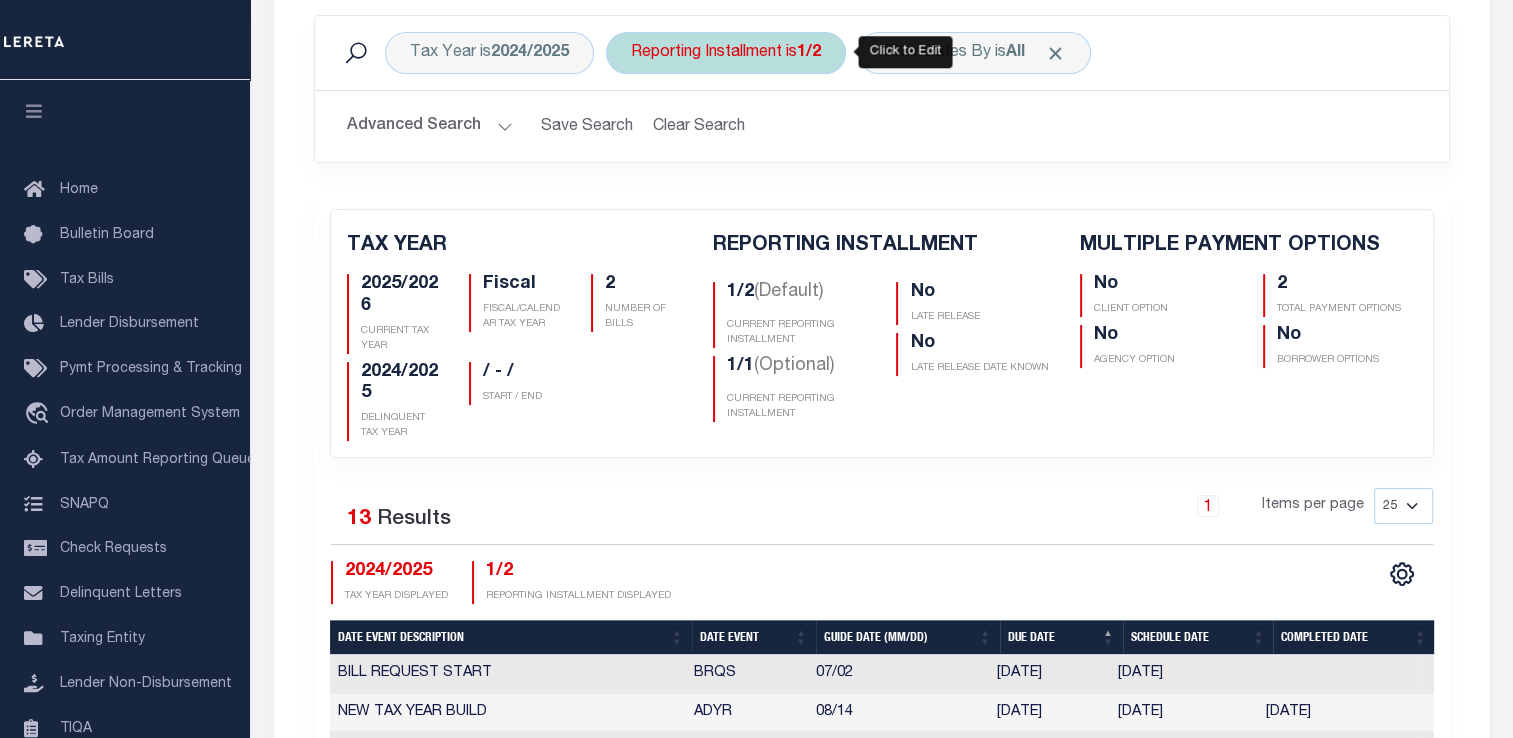 click on "Reporting Installment is  1/2" at bounding box center [726, 53] 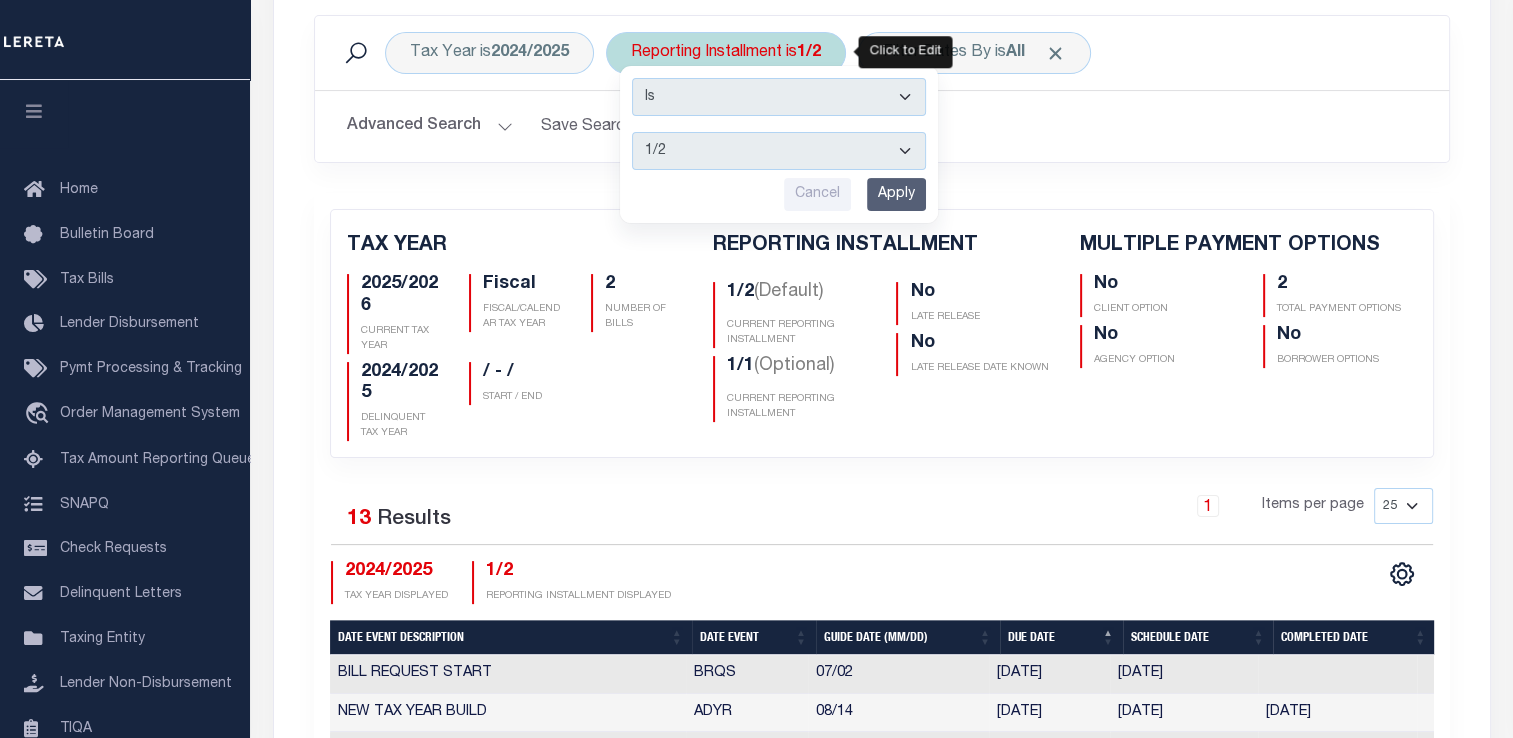 click on "1/2 2/2 1/1" at bounding box center (779, 151) 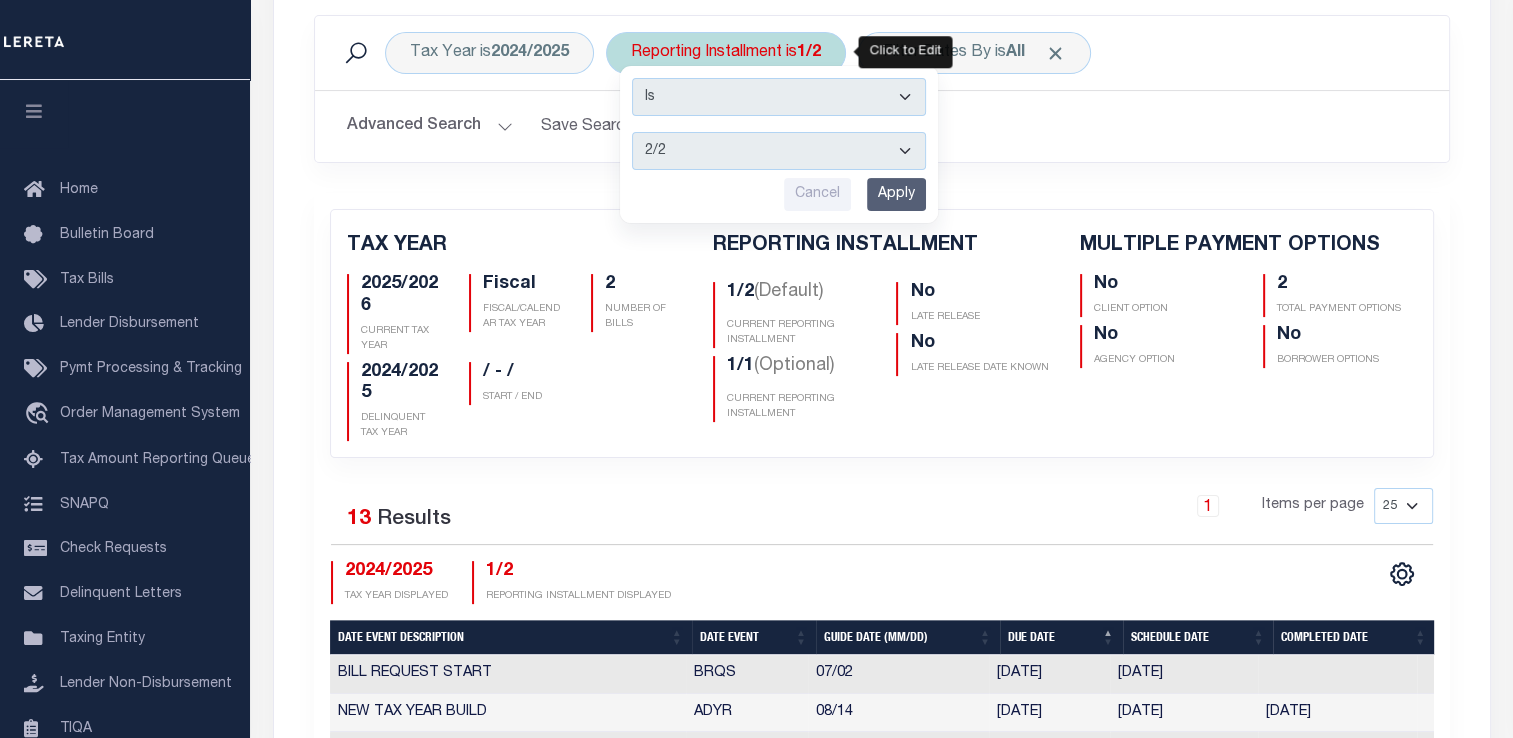 click on "1/2 2/2 1/1" at bounding box center (779, 151) 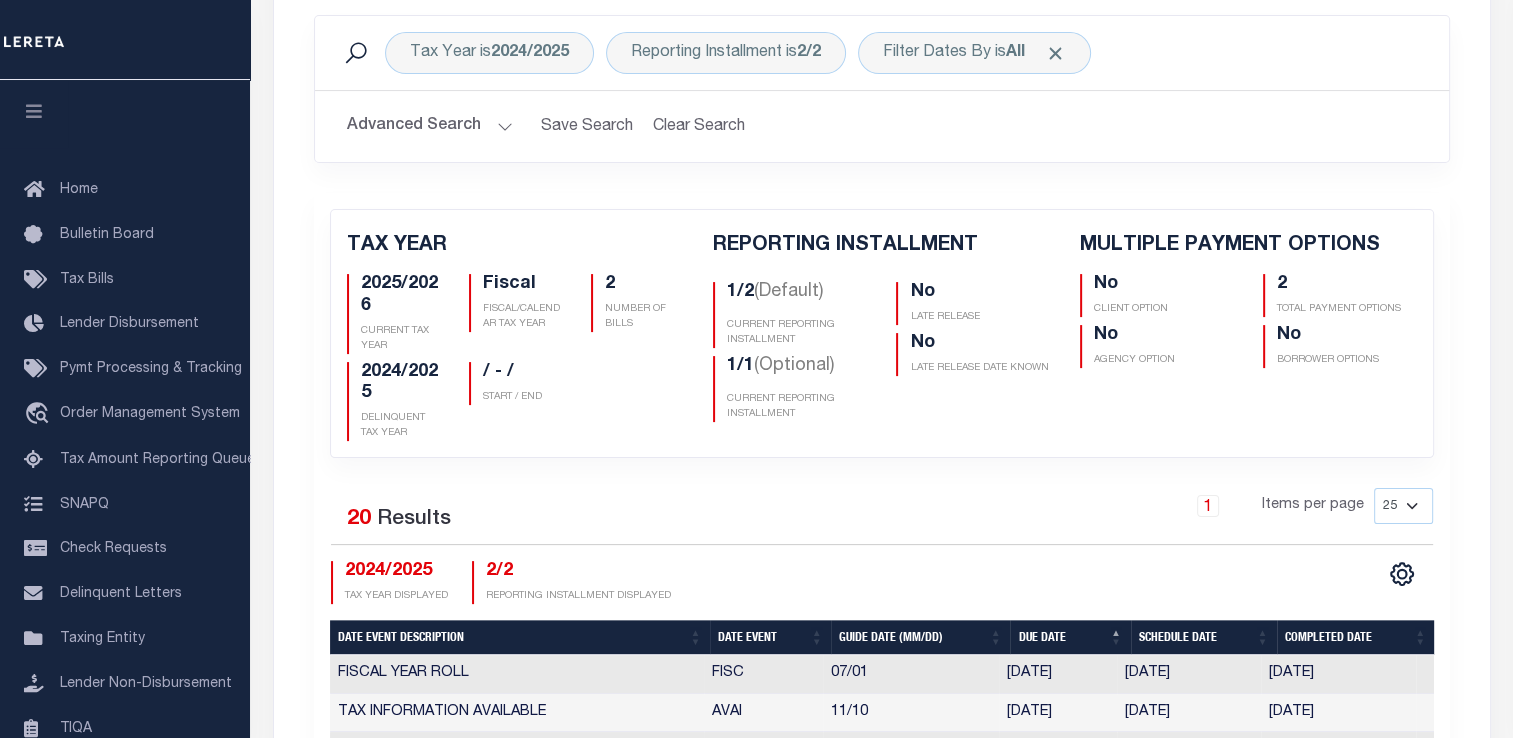 checkbox on "false" 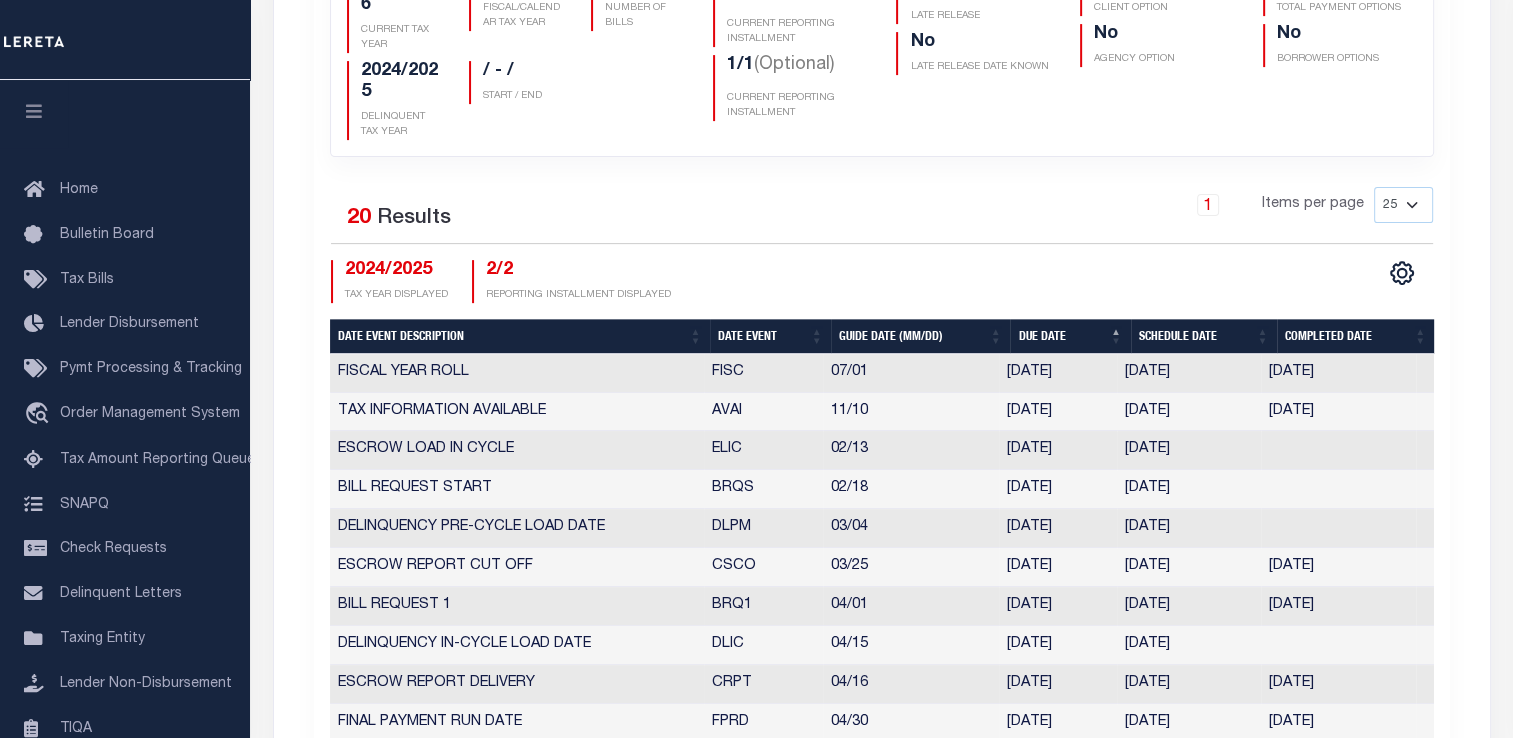 scroll, scrollTop: 602, scrollLeft: 0, axis: vertical 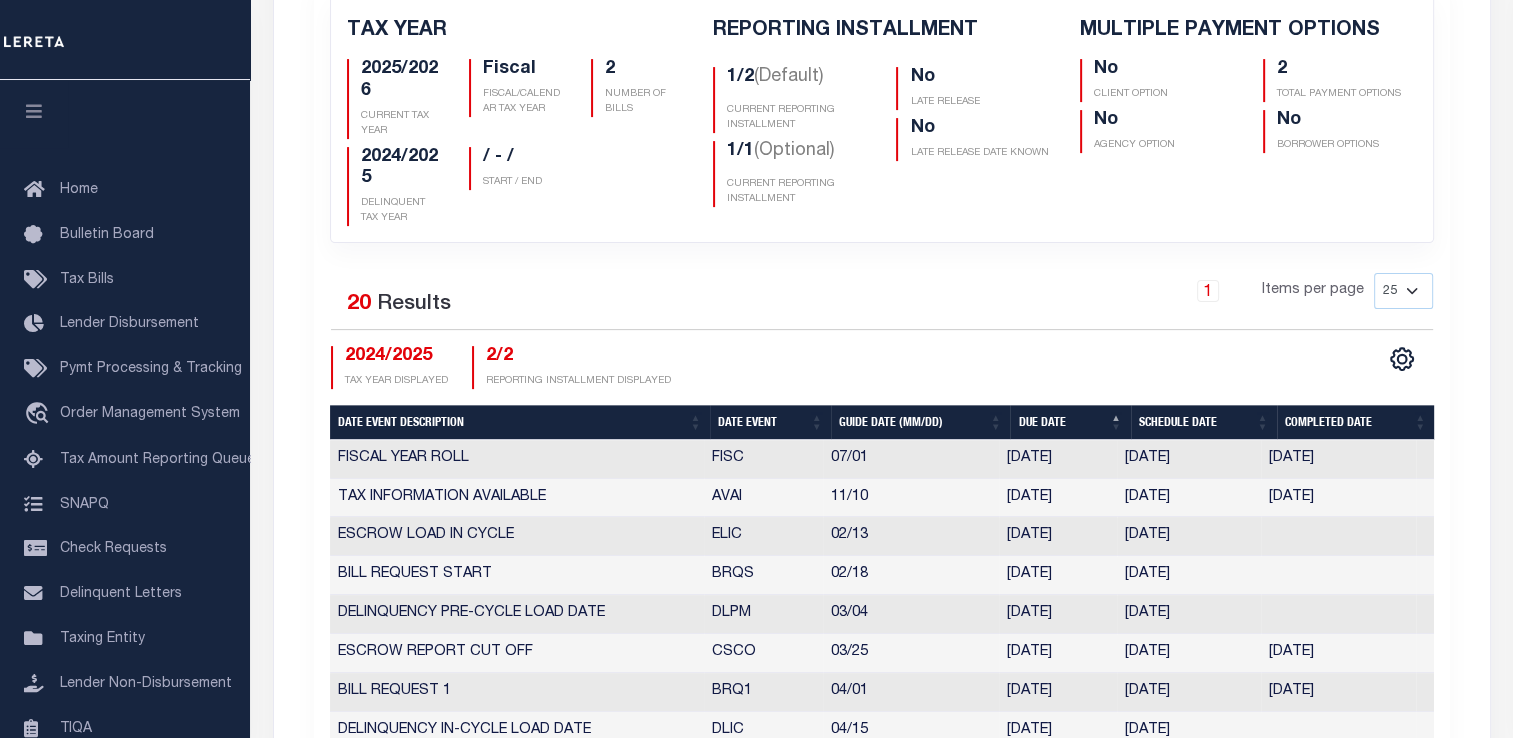 click on "2025/2026" at bounding box center [400, 80] 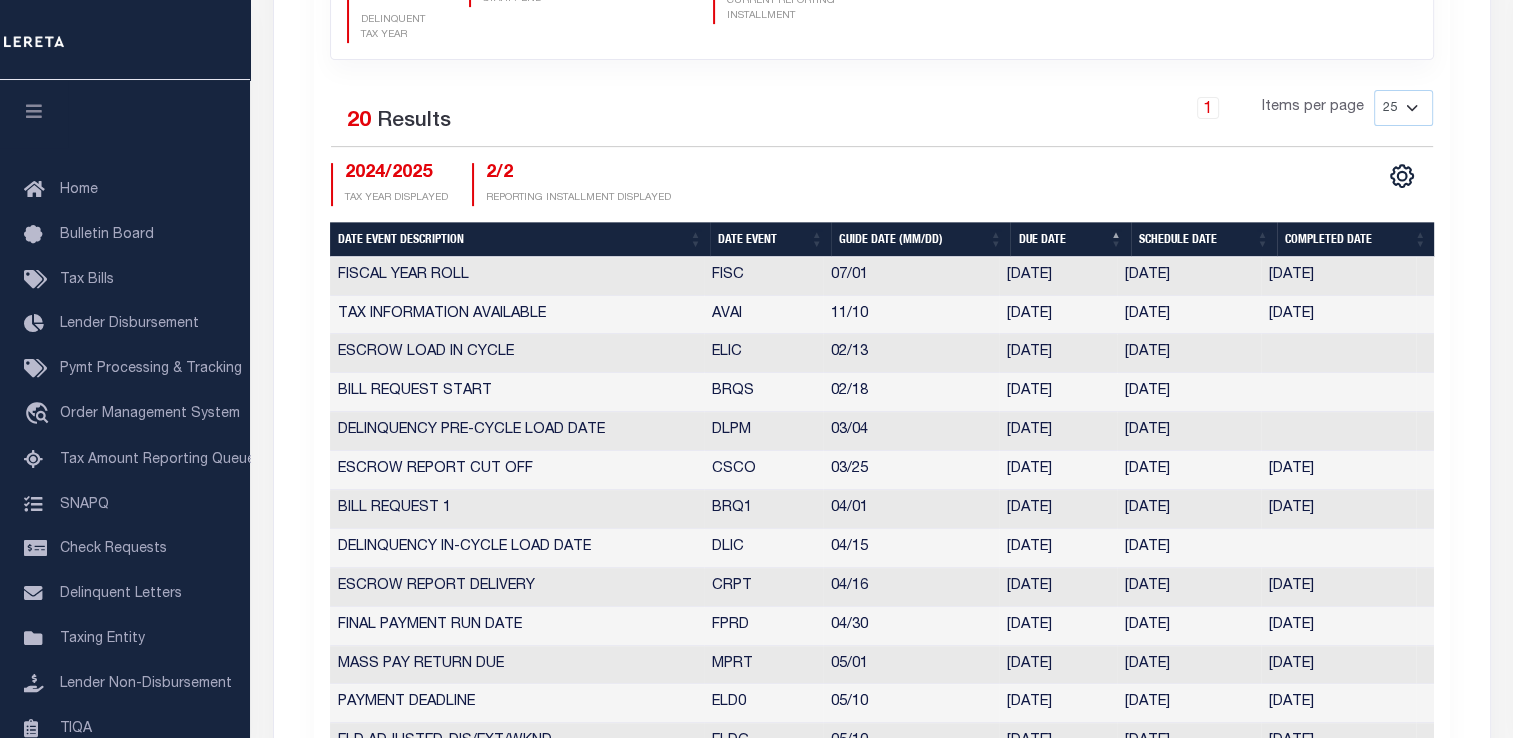 scroll, scrollTop: 897, scrollLeft: 0, axis: vertical 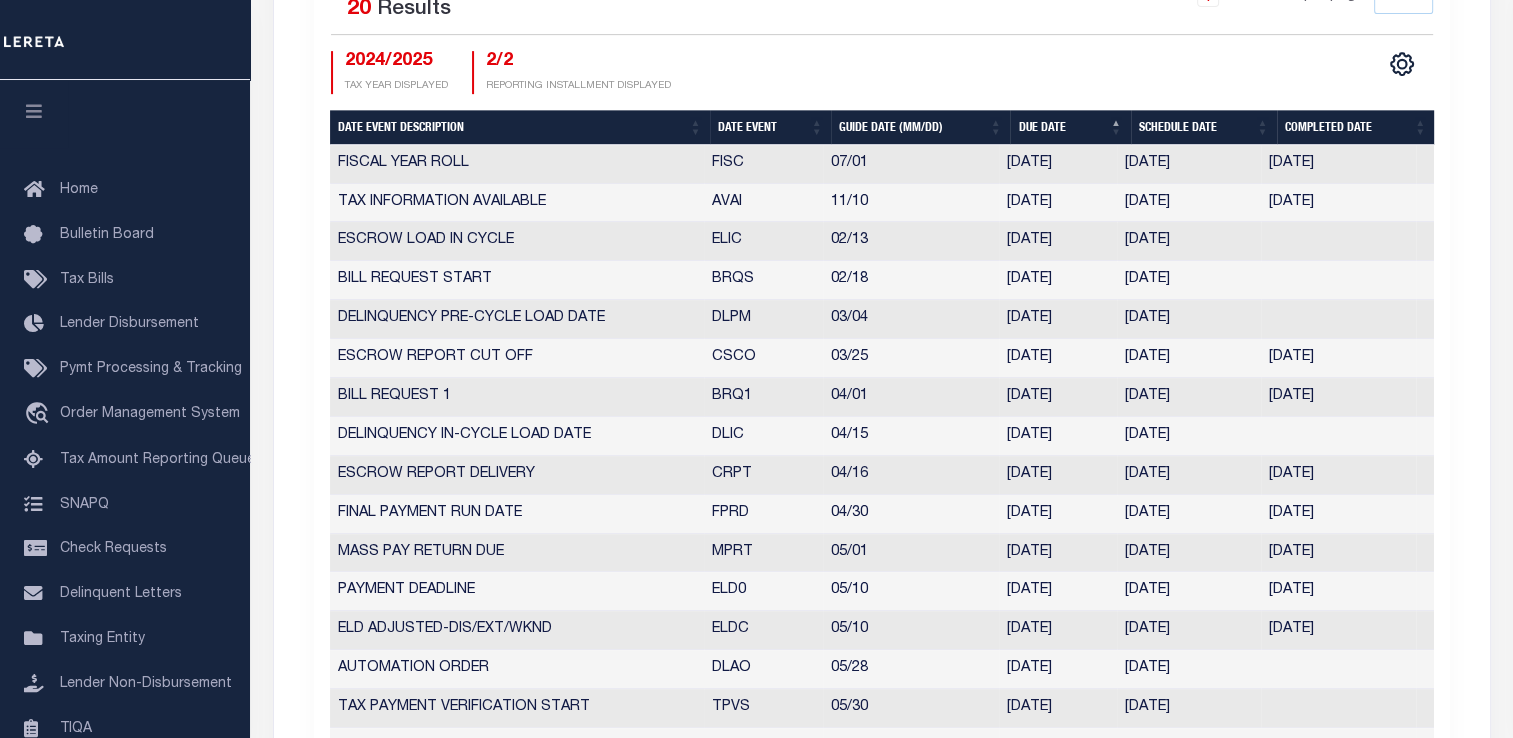click on "TAX YEAR
2025/2026
CURRENT TAX YEAR
Fiscal
FISCAL/CALENDAR TAX YEAR
2 NUMBER OF BILLS 2" at bounding box center (882, 310) 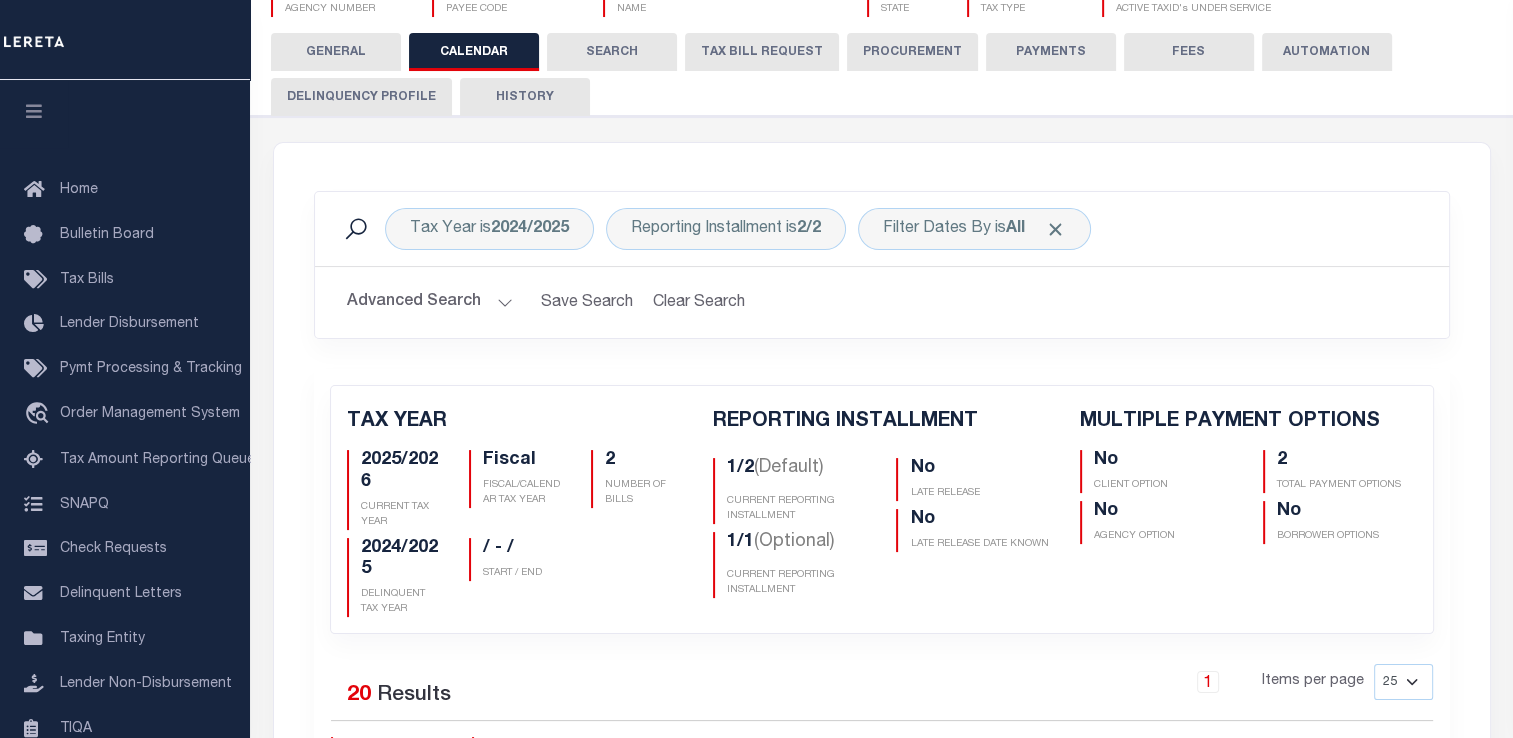 scroll, scrollTop: 64, scrollLeft: 0, axis: vertical 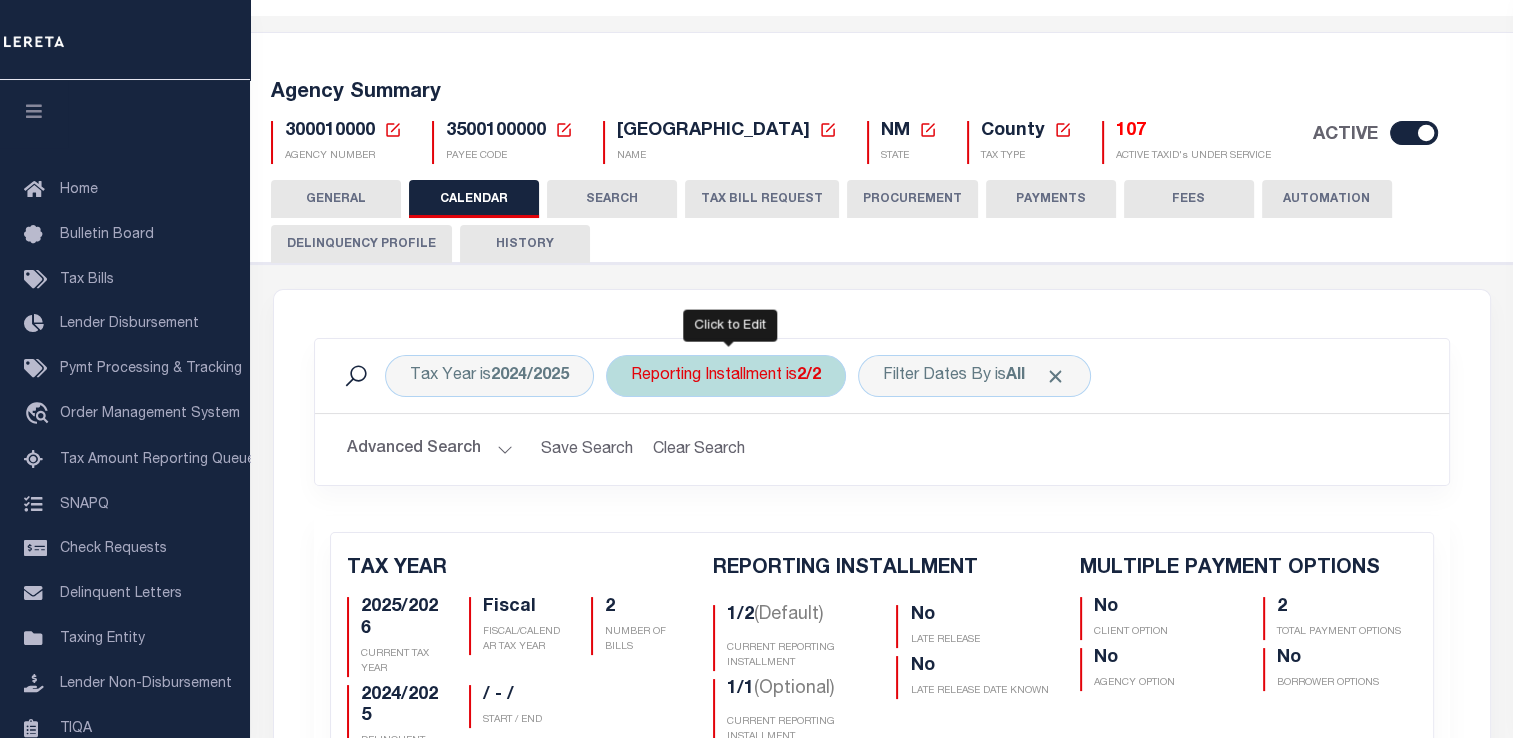 click on "Reporting Installment is  2/2" at bounding box center (726, 376) 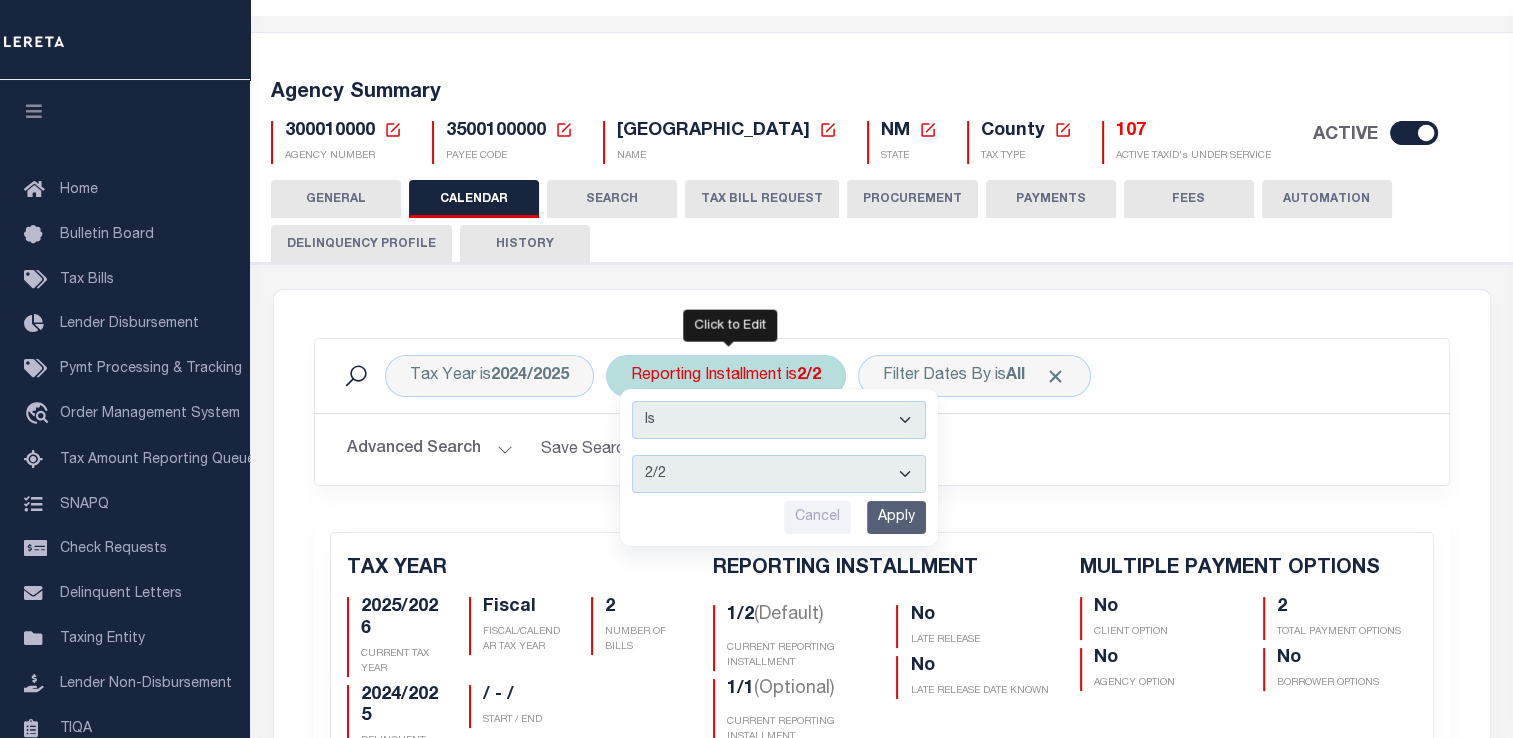 click on "1/2 2/2 1/1" at bounding box center (779, 474) 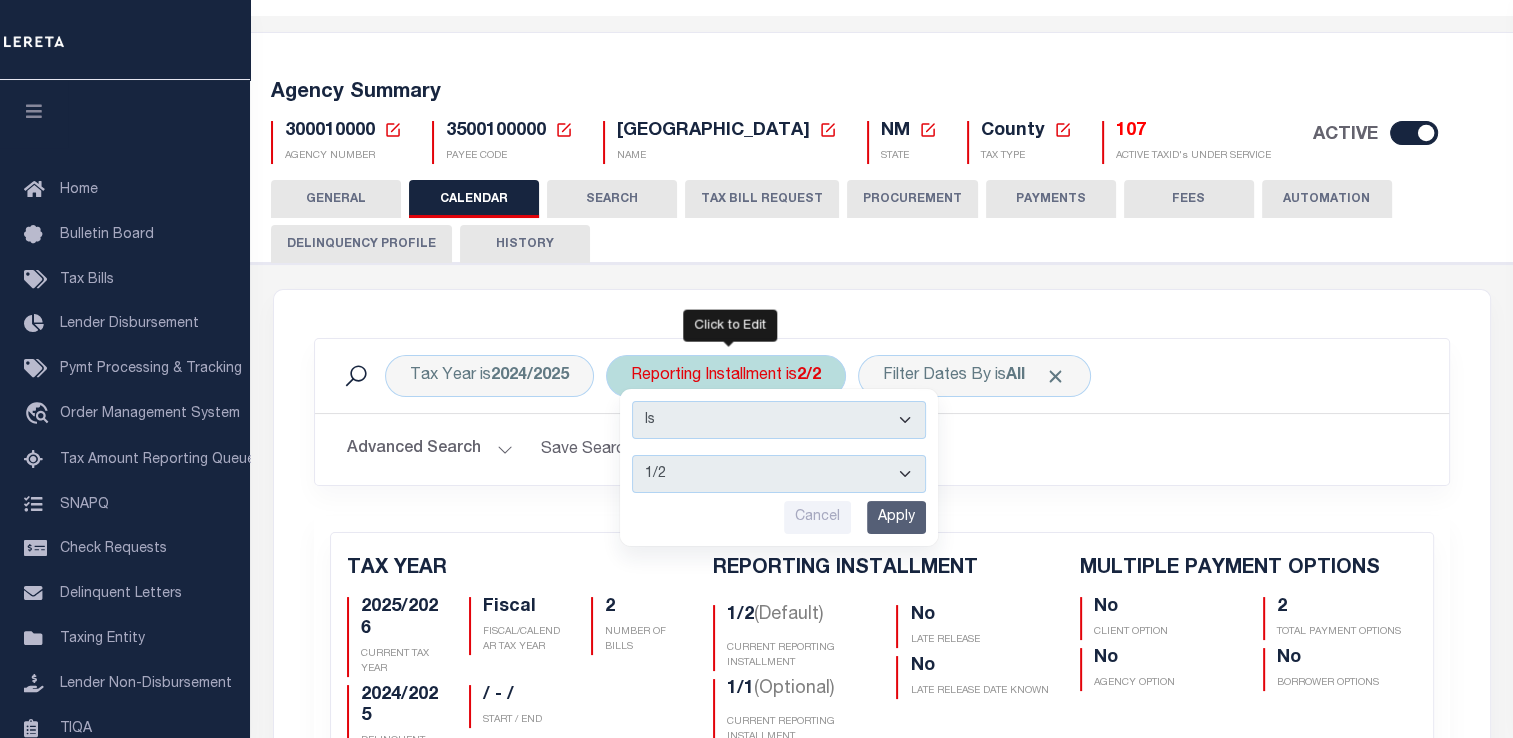 click on "1/2 2/2 1/1" at bounding box center (779, 474) 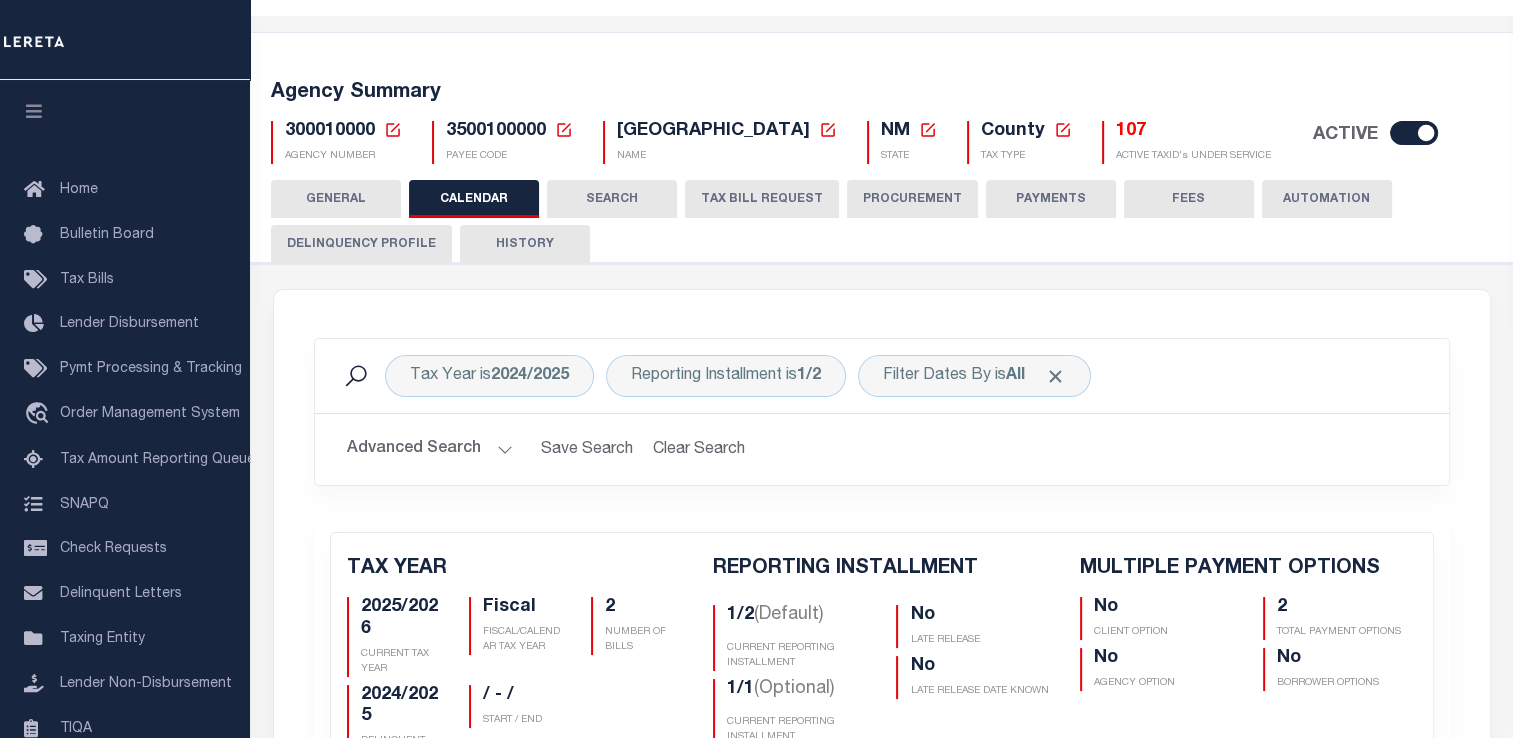 checkbox on "false" 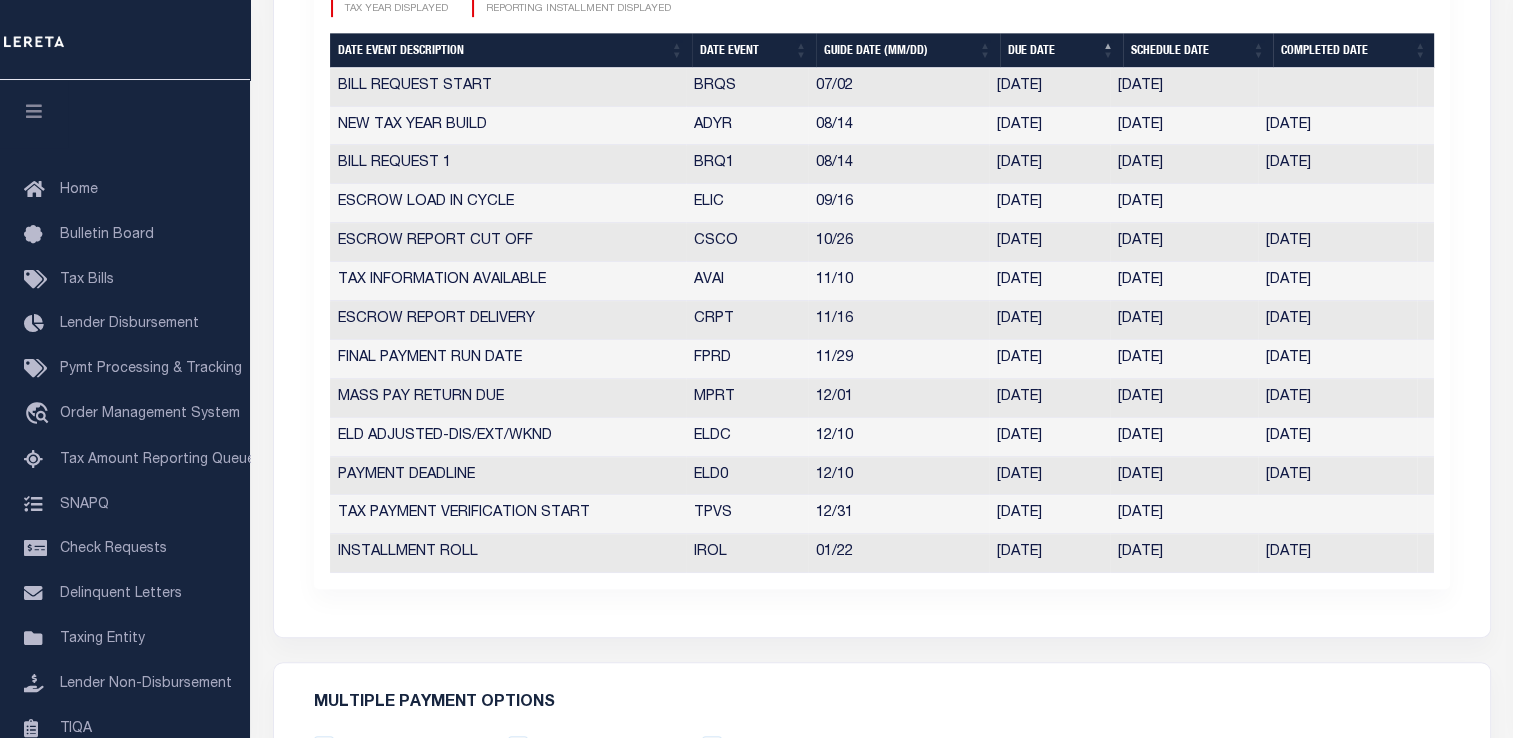 scroll, scrollTop: 930, scrollLeft: 0, axis: vertical 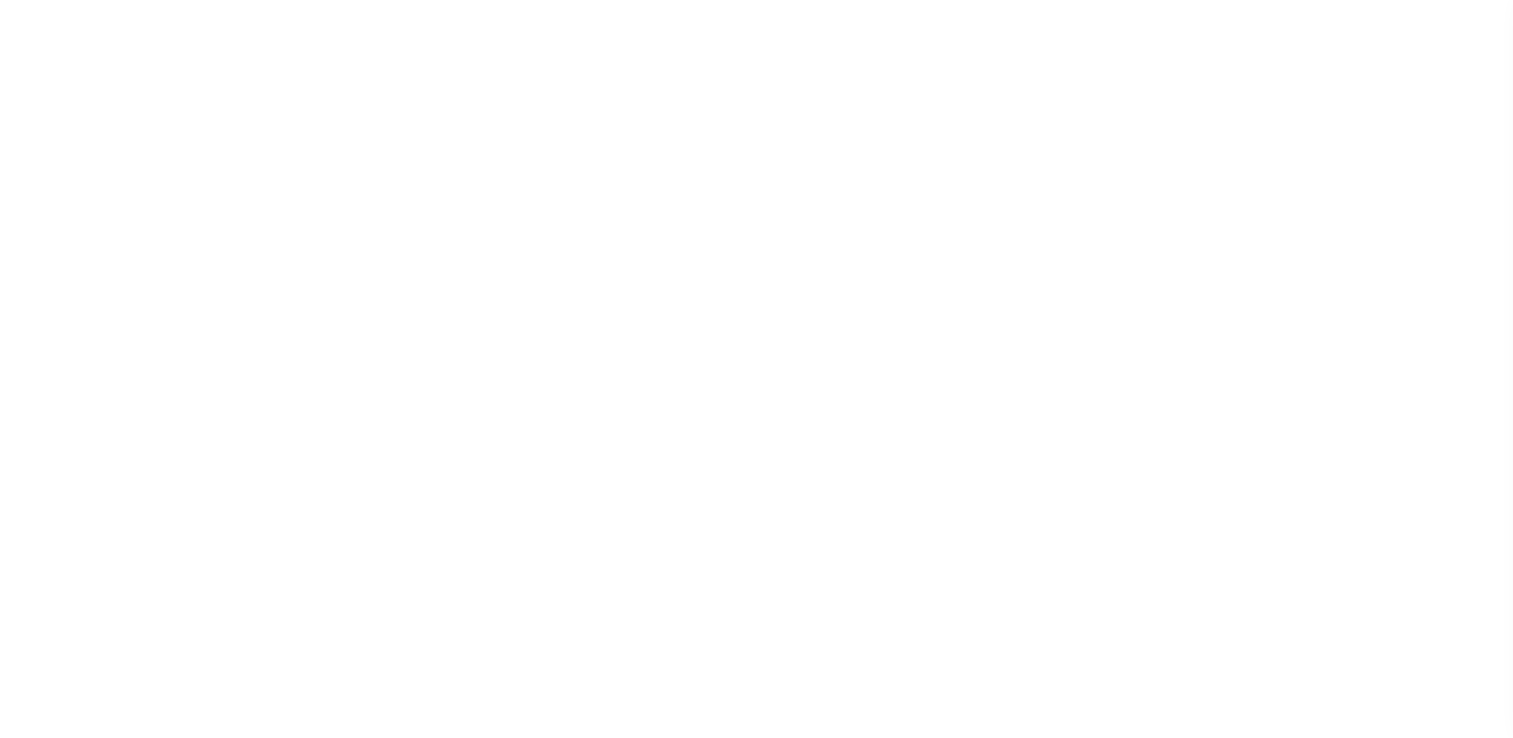select 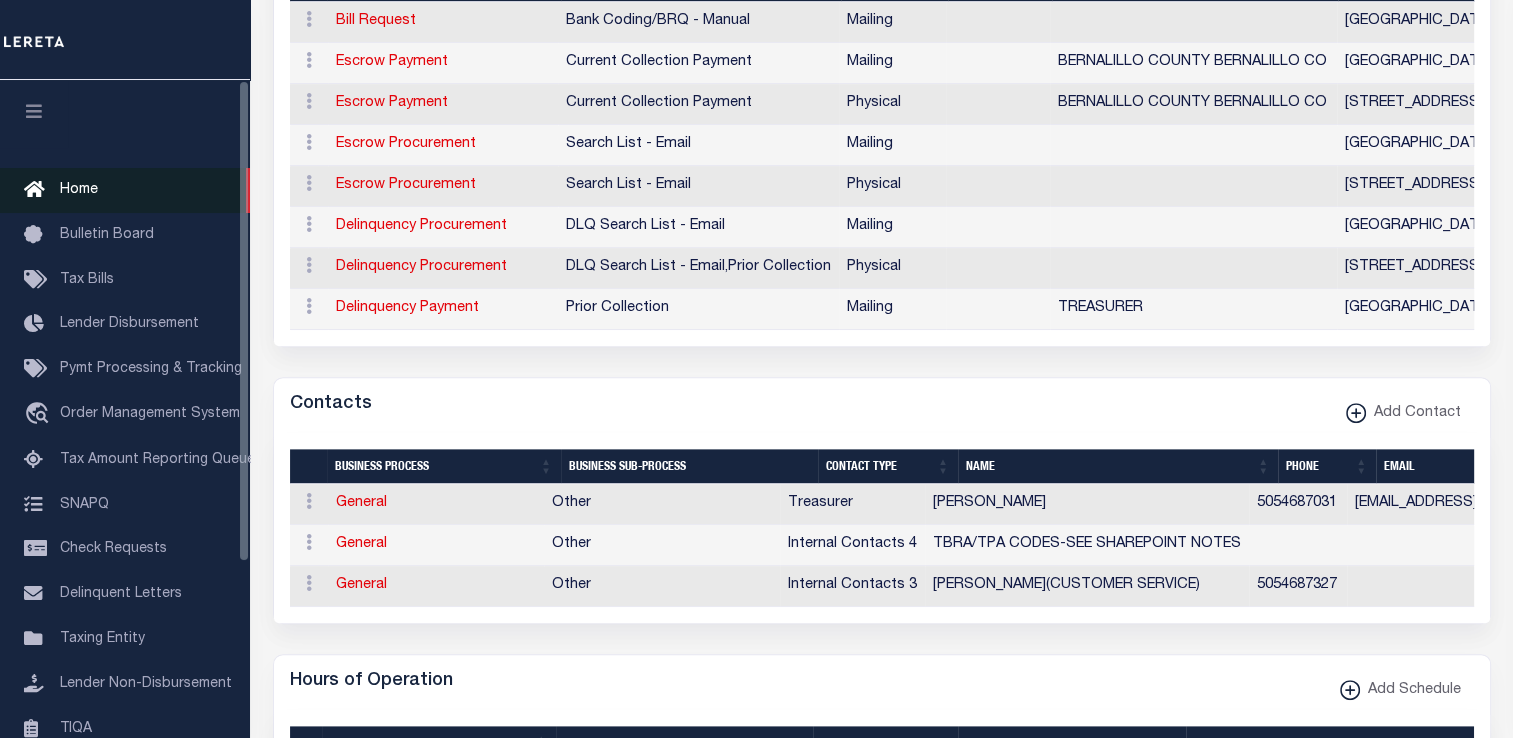 click on "Home" at bounding box center (125, 190) 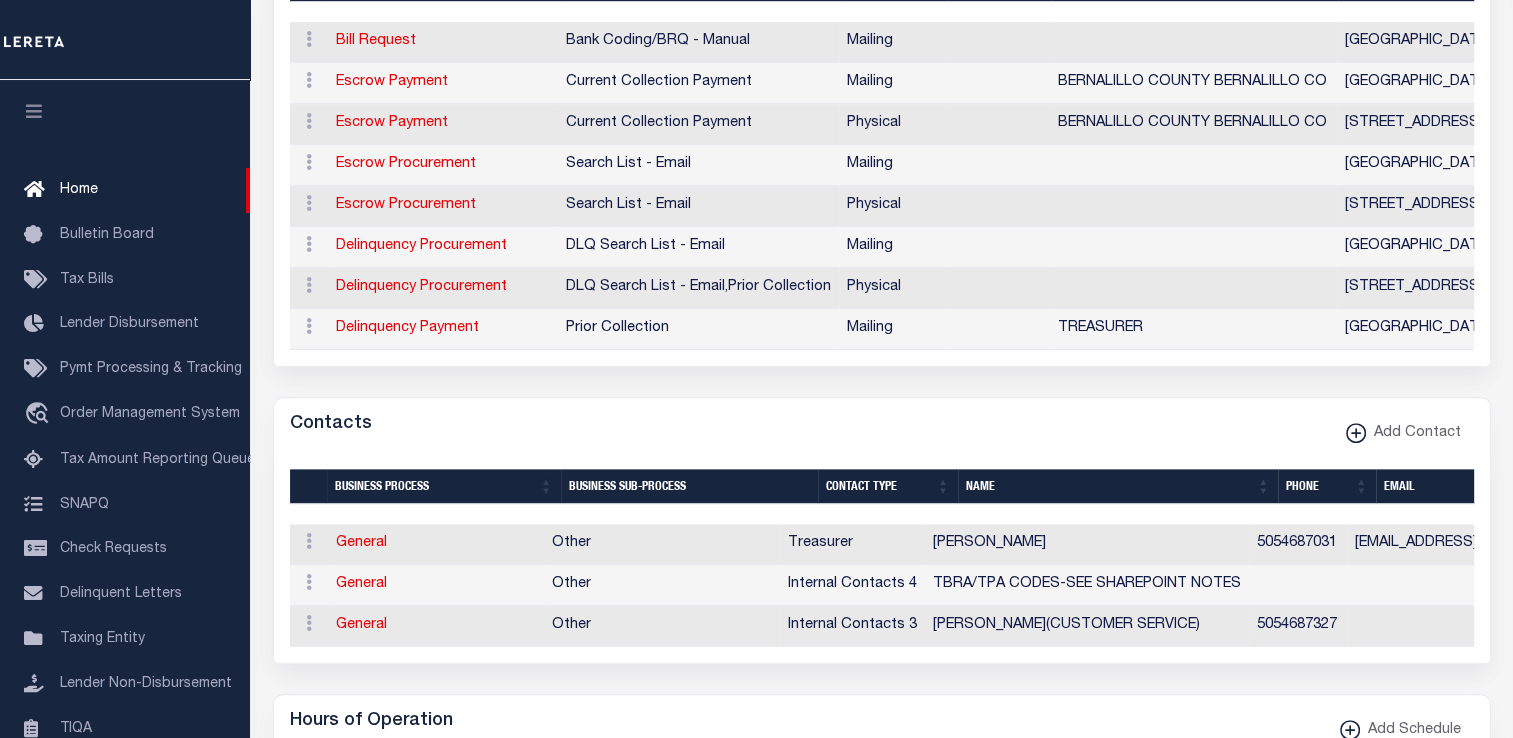 scroll, scrollTop: 1497, scrollLeft: 0, axis: vertical 